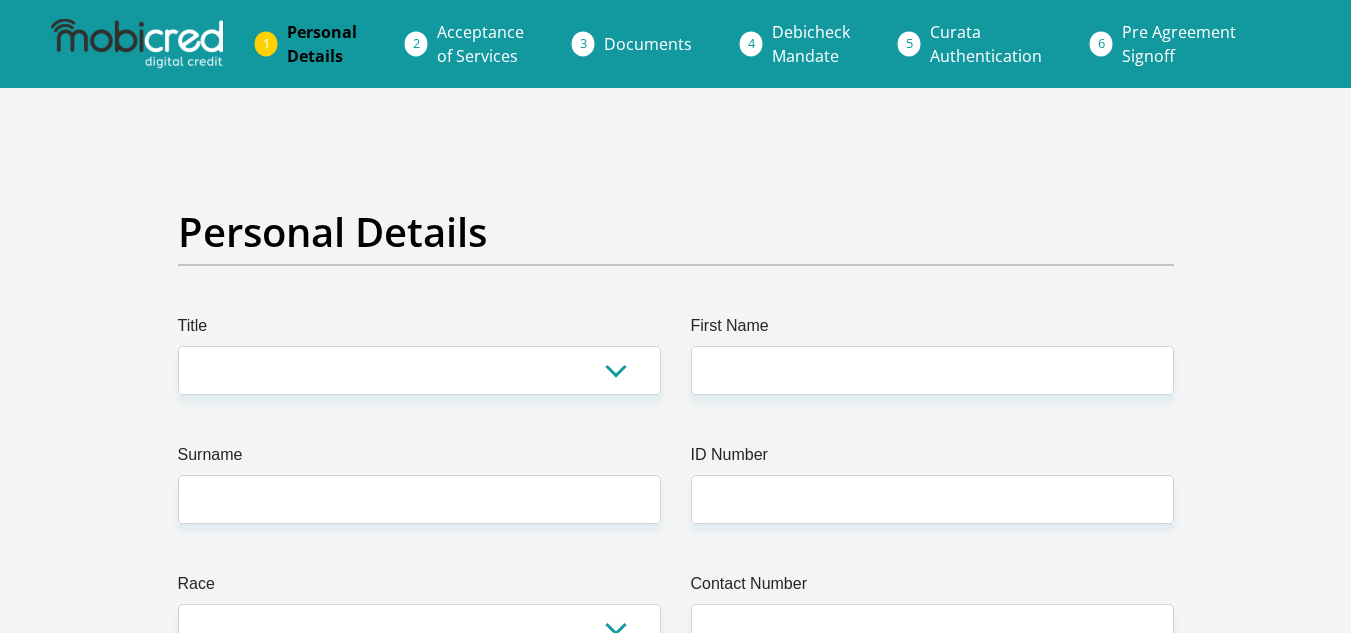 scroll, scrollTop: 0, scrollLeft: 0, axis: both 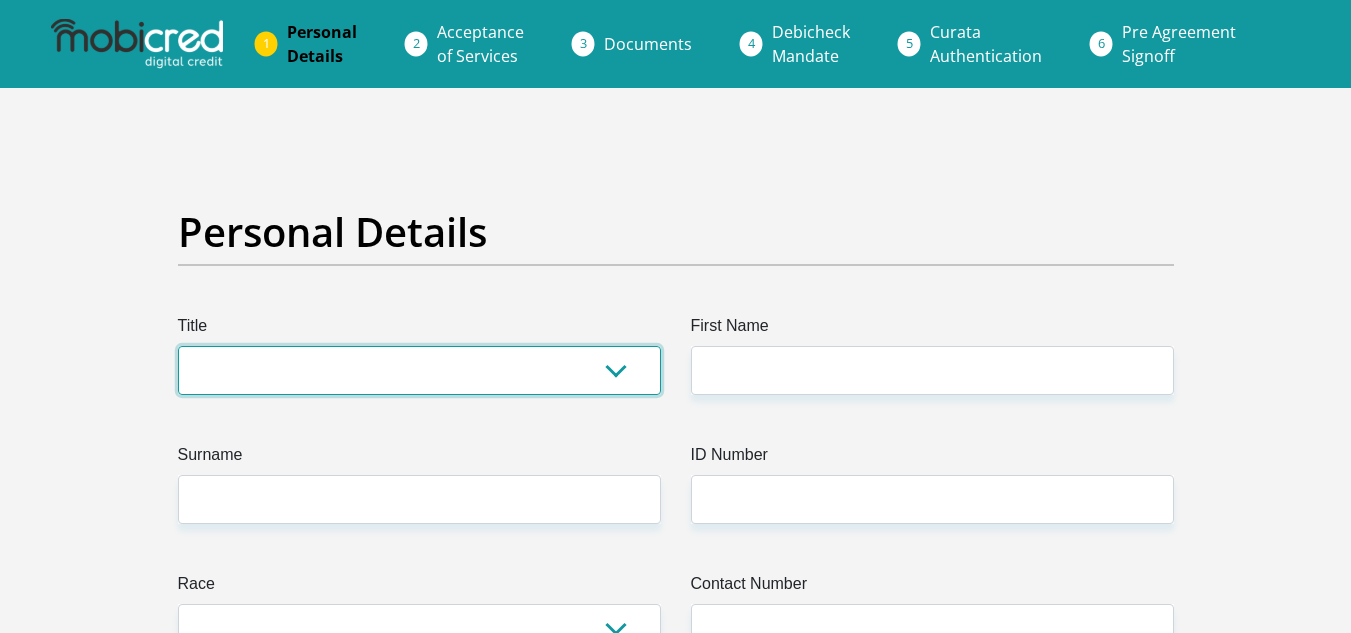 click on "Mr
Ms
Mrs
Dr
Other" at bounding box center [419, 370] 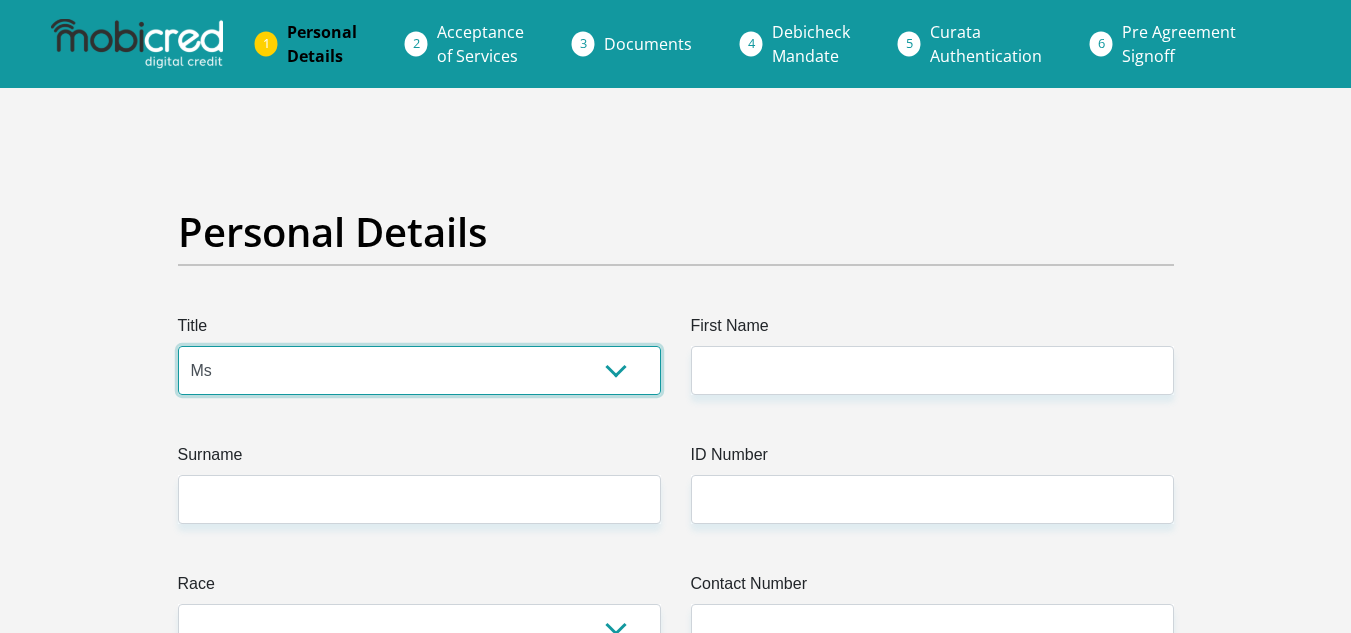 click on "Mr
Ms
Mrs
Dr
Other" at bounding box center (419, 370) 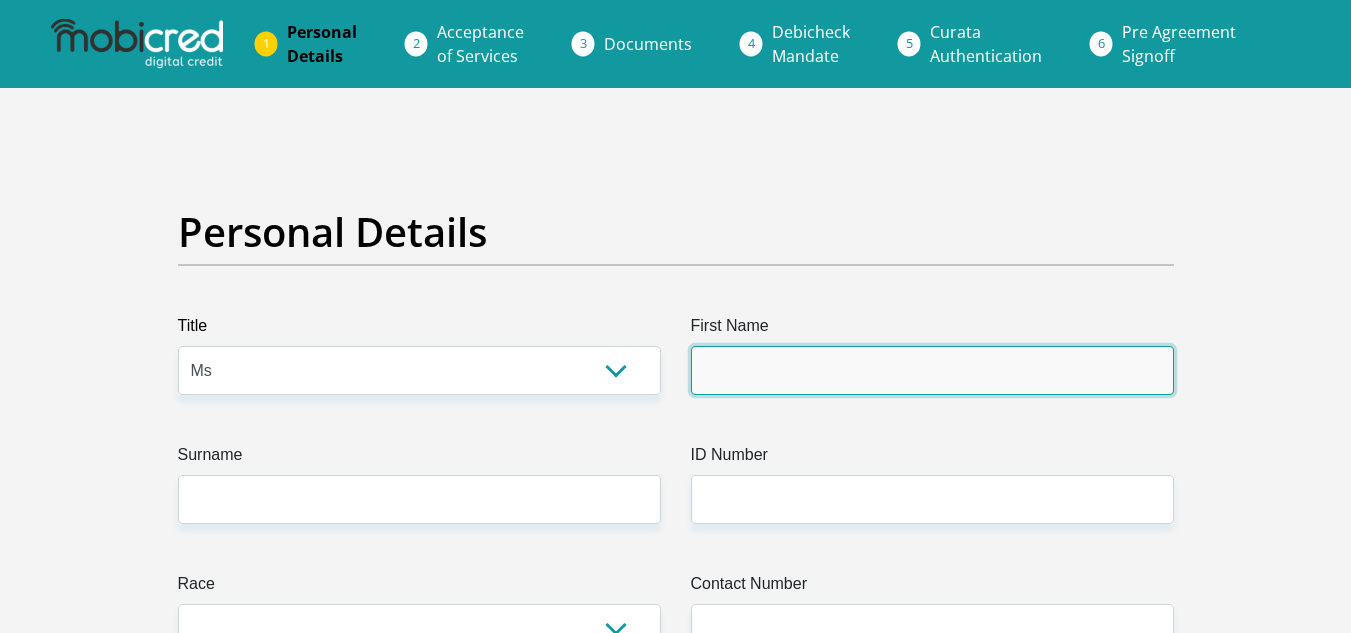 click on "First Name" at bounding box center (932, 370) 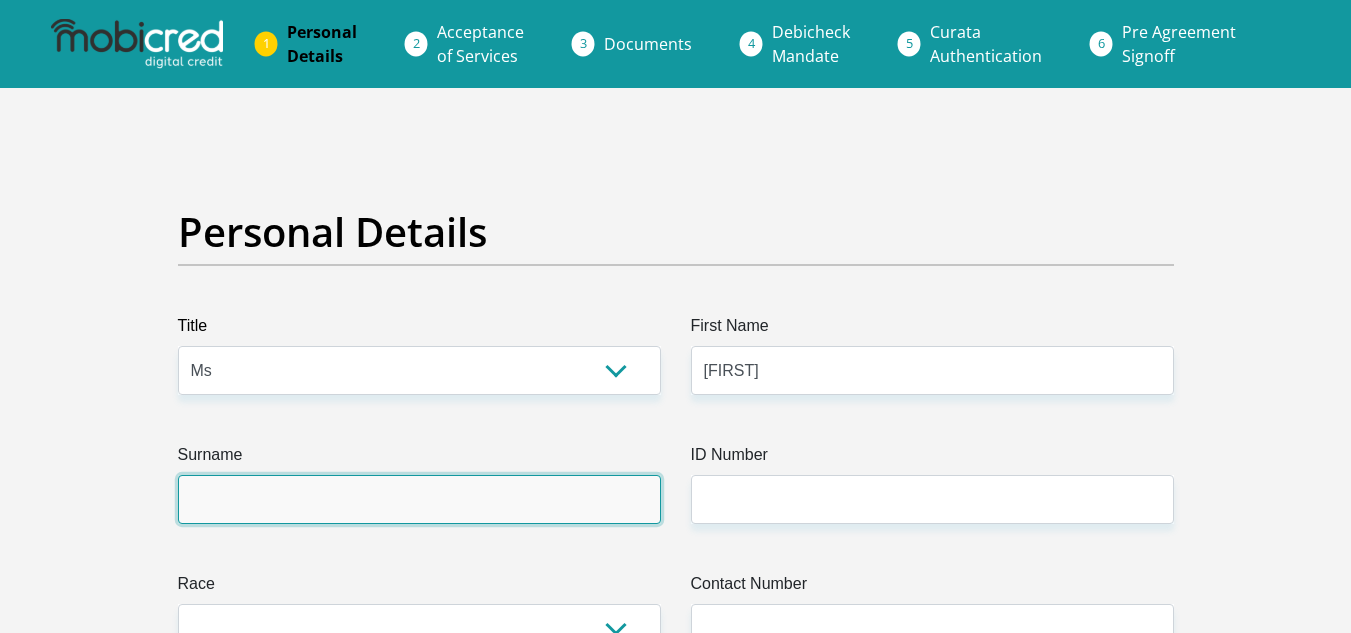 type on "[LAST]" 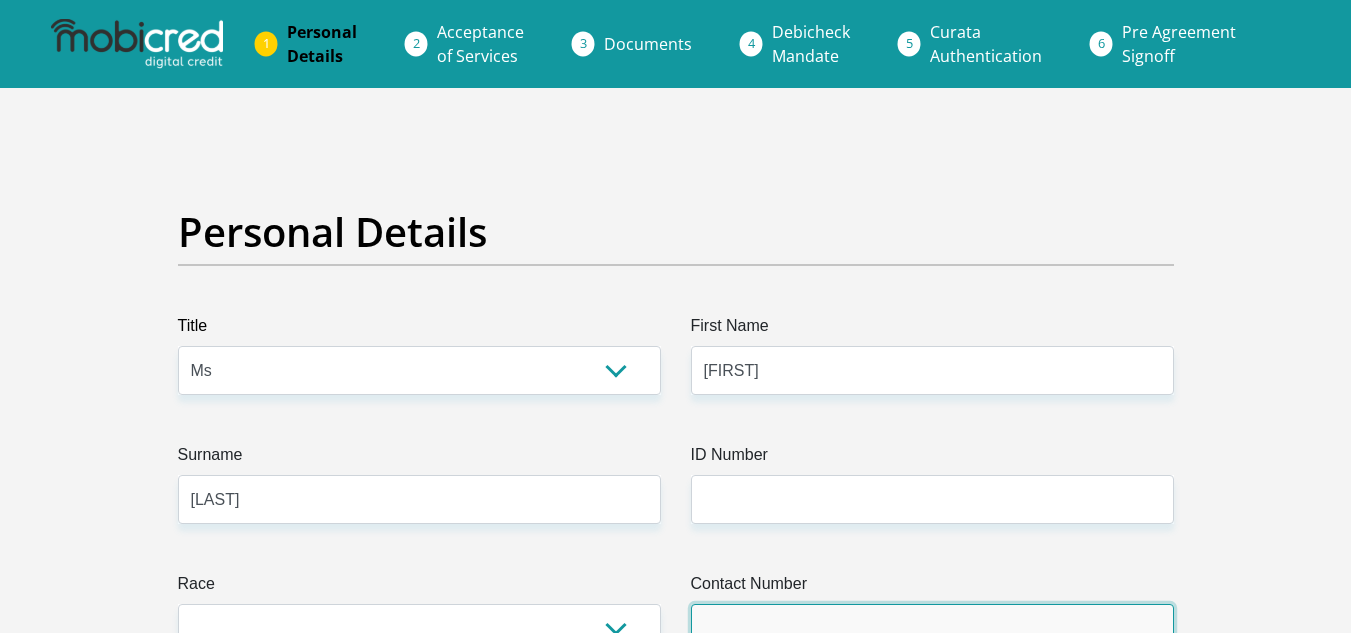type on "[PHONE]" 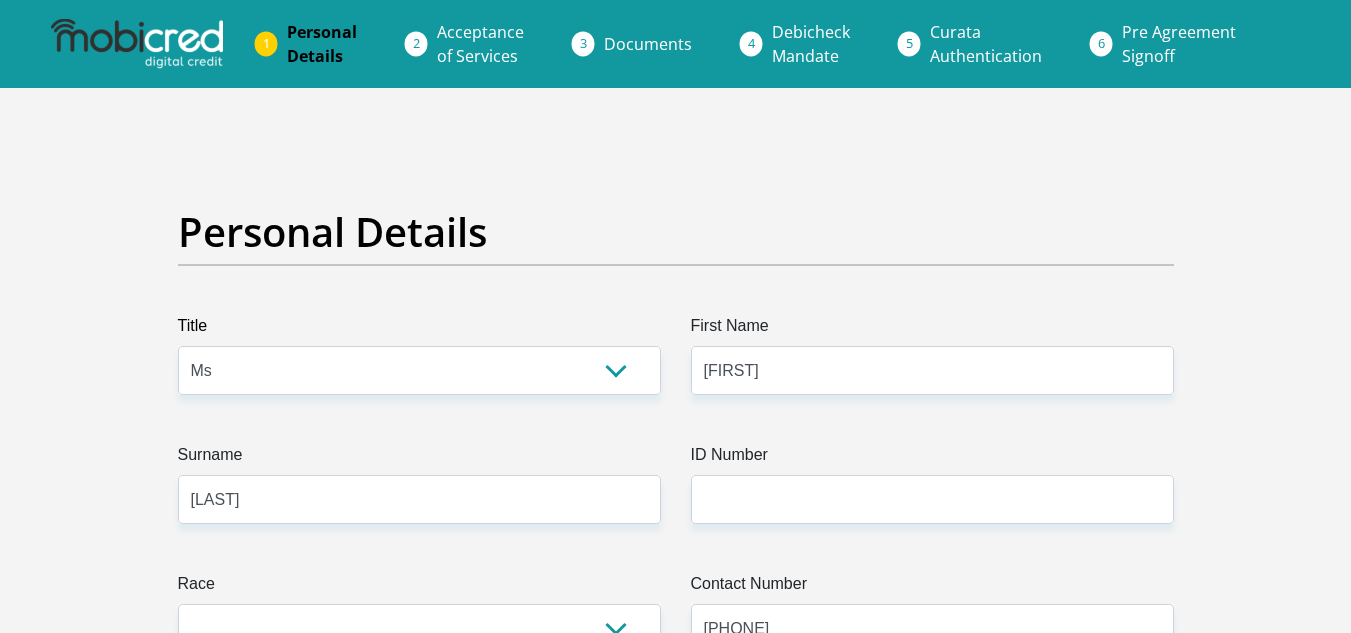 select on "ZAF" 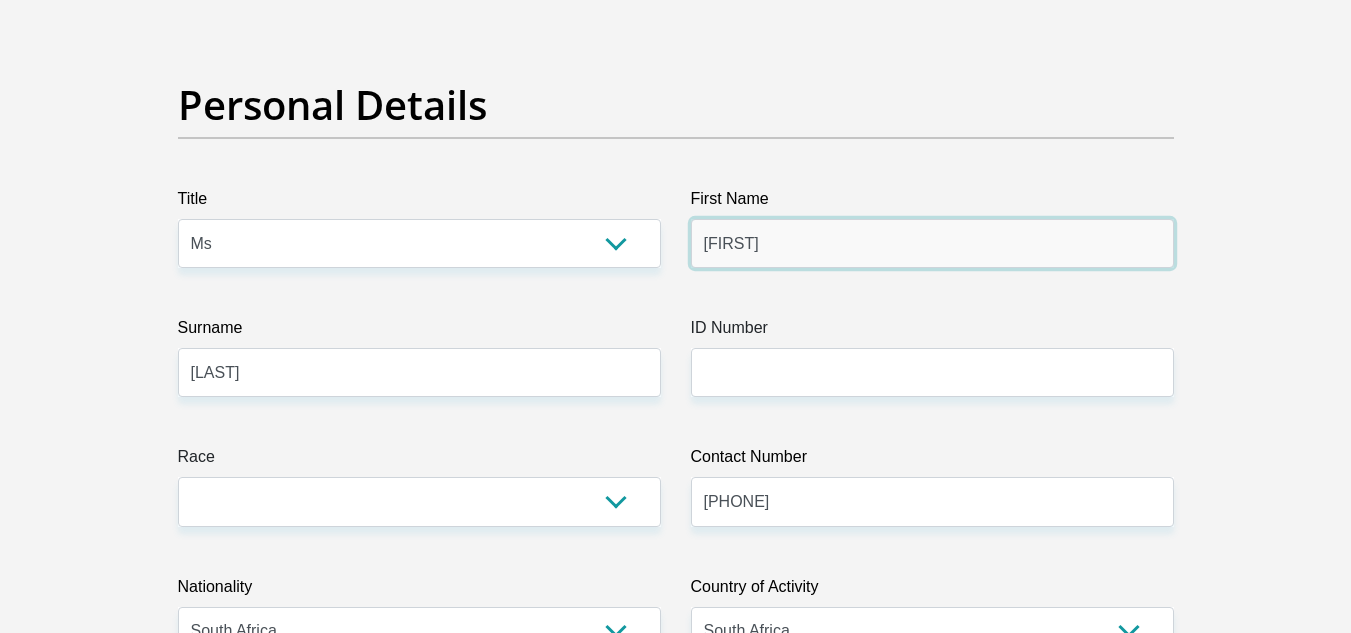 scroll, scrollTop: 200, scrollLeft: 0, axis: vertical 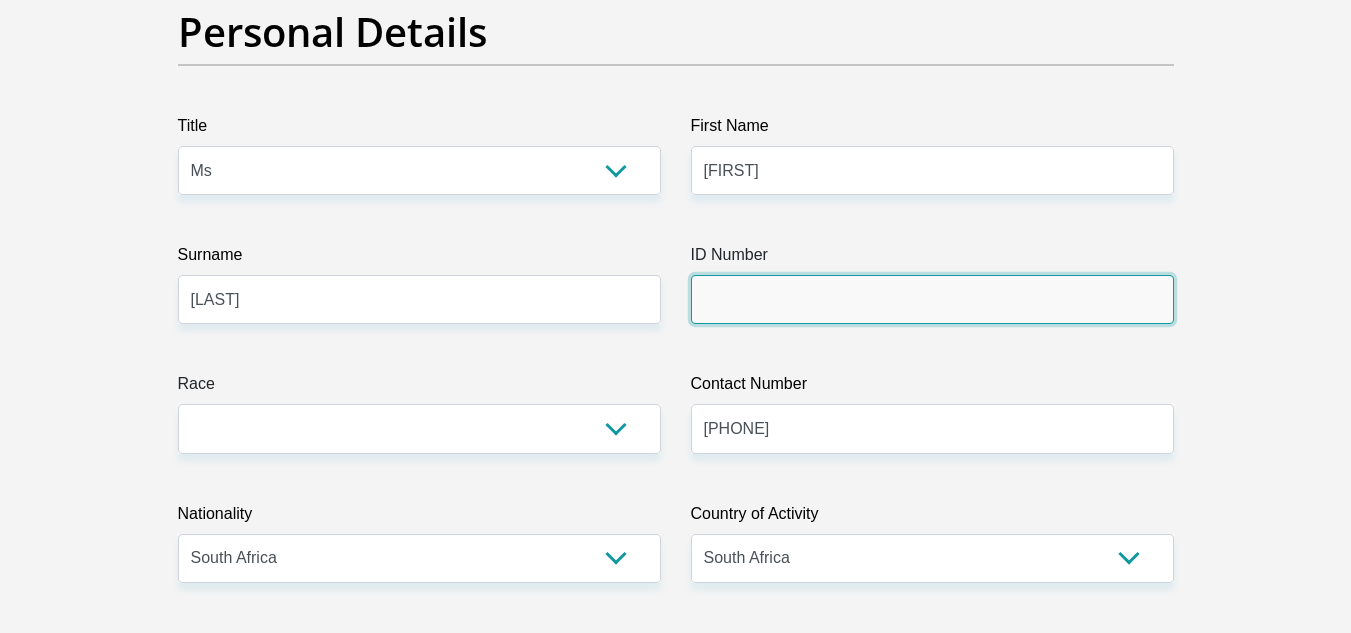 click on "ID Number" at bounding box center [932, 299] 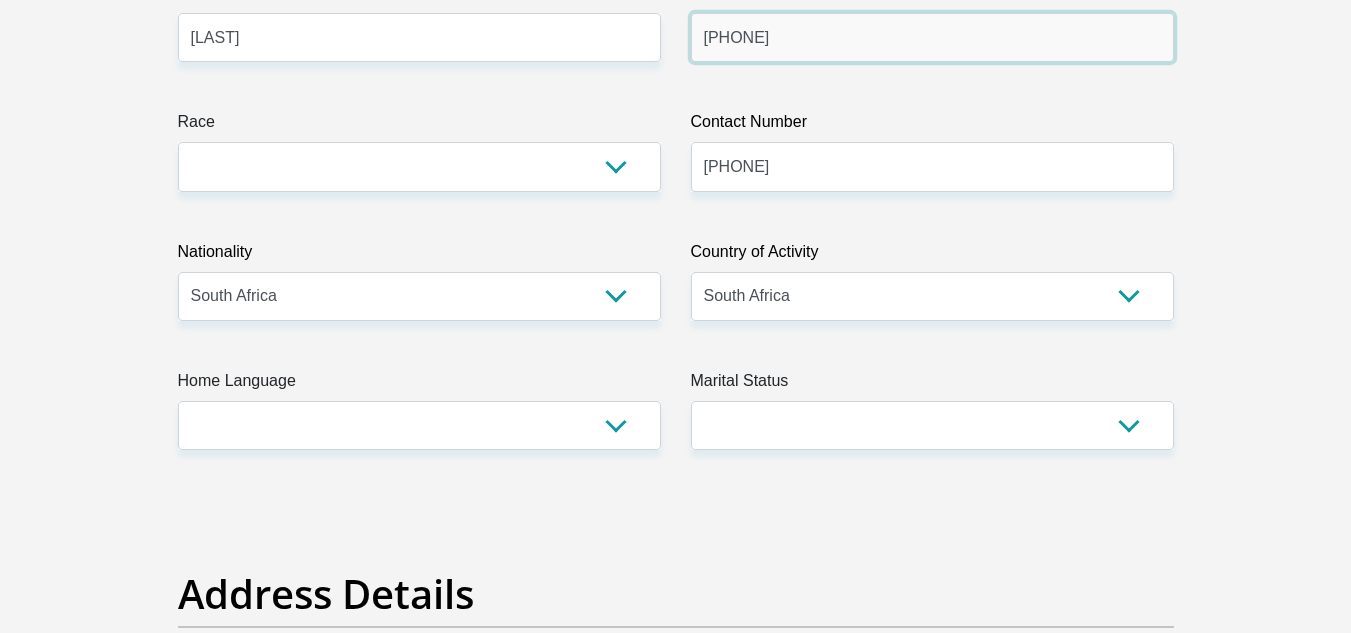 scroll, scrollTop: 500, scrollLeft: 0, axis: vertical 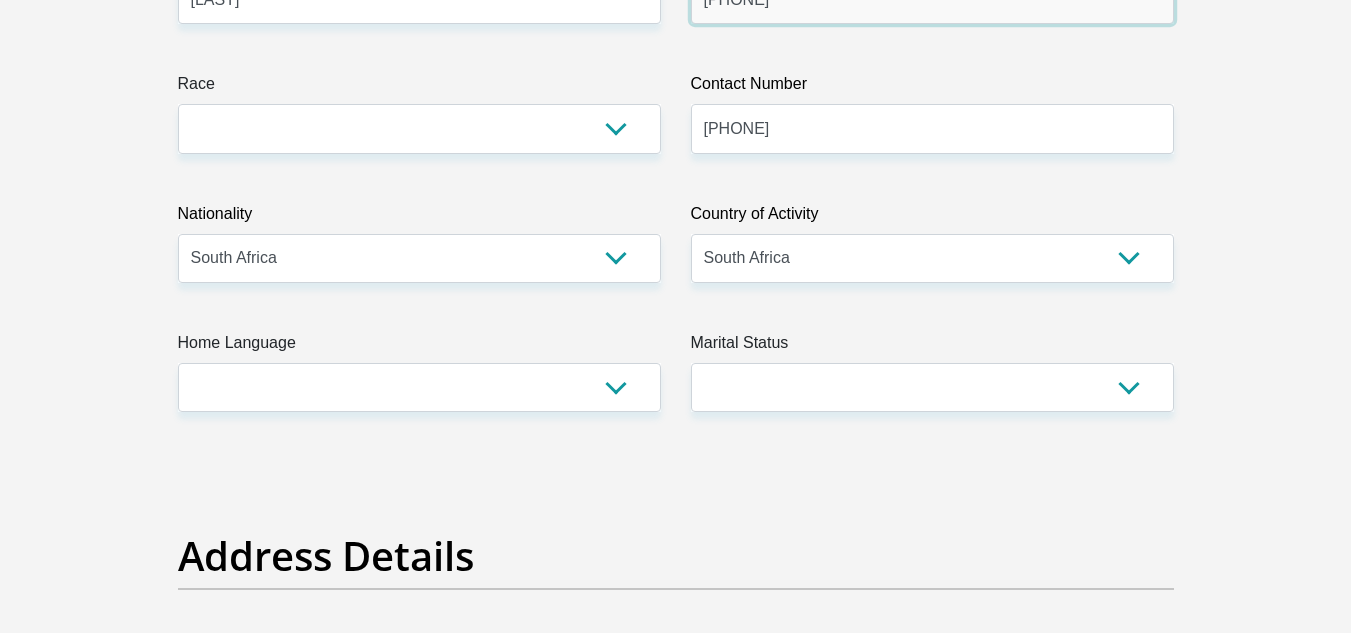 type on "[PHONE]" 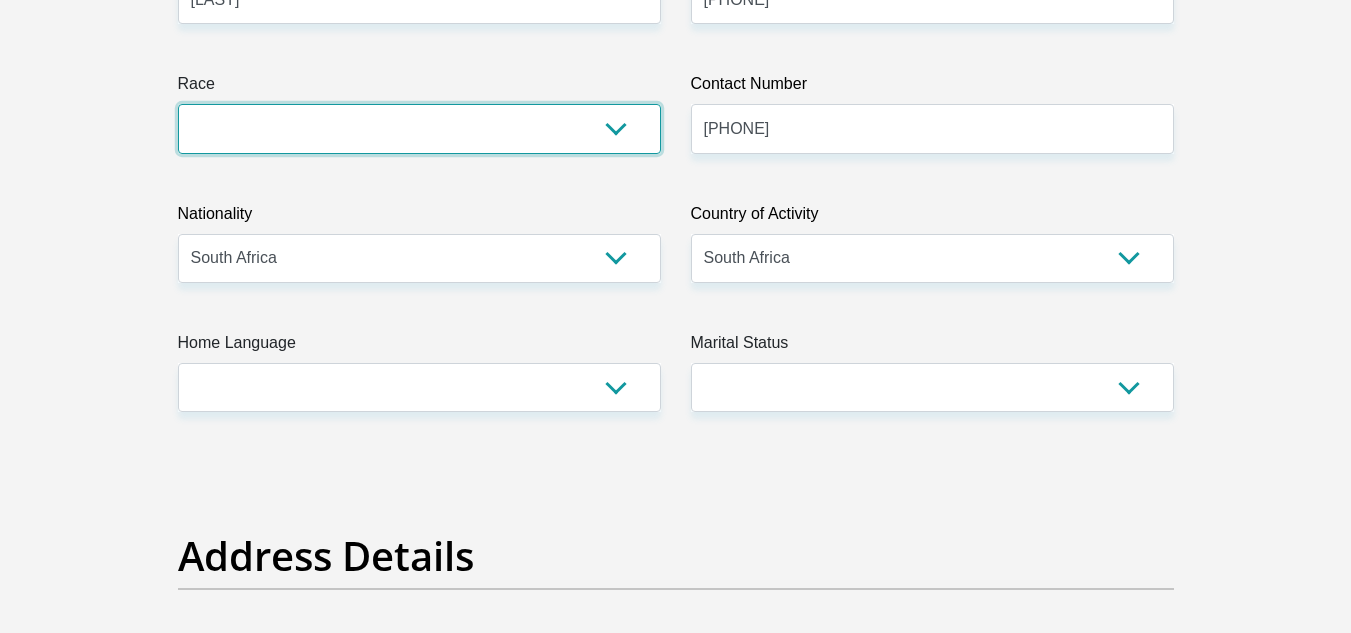 click on "Black
Coloured
Indian
White
Other" at bounding box center [419, 128] 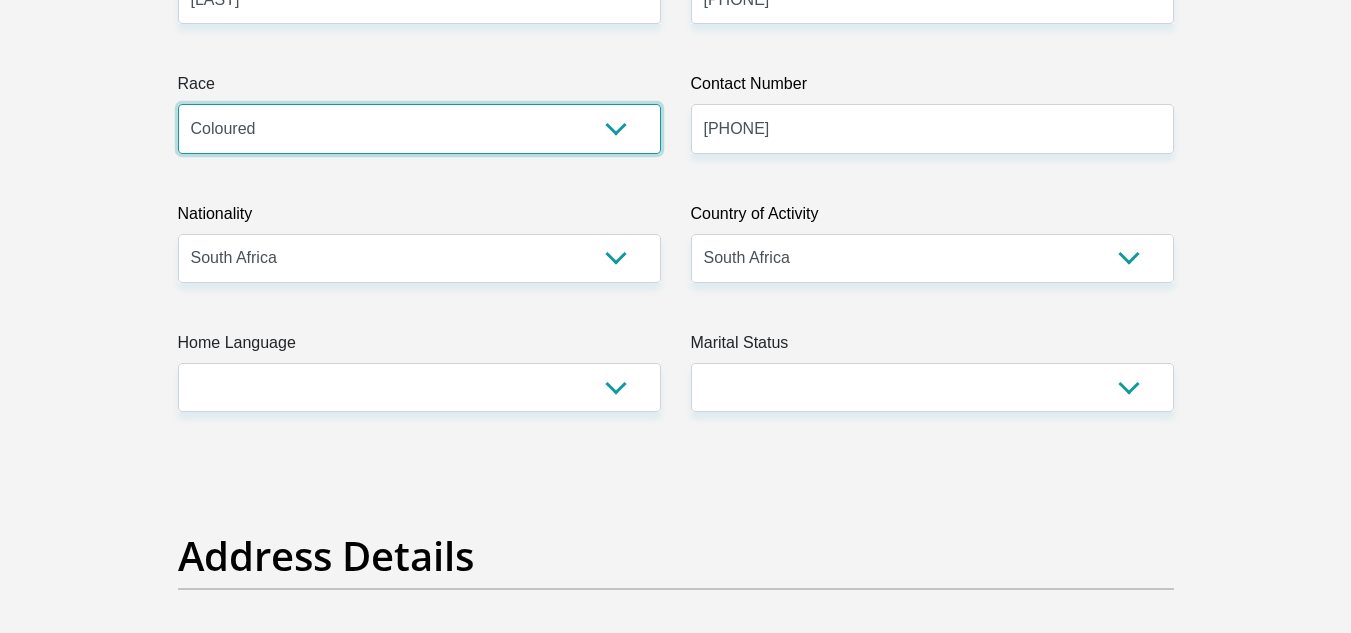 click on "Black
Coloured
Indian
White
Other" at bounding box center [419, 128] 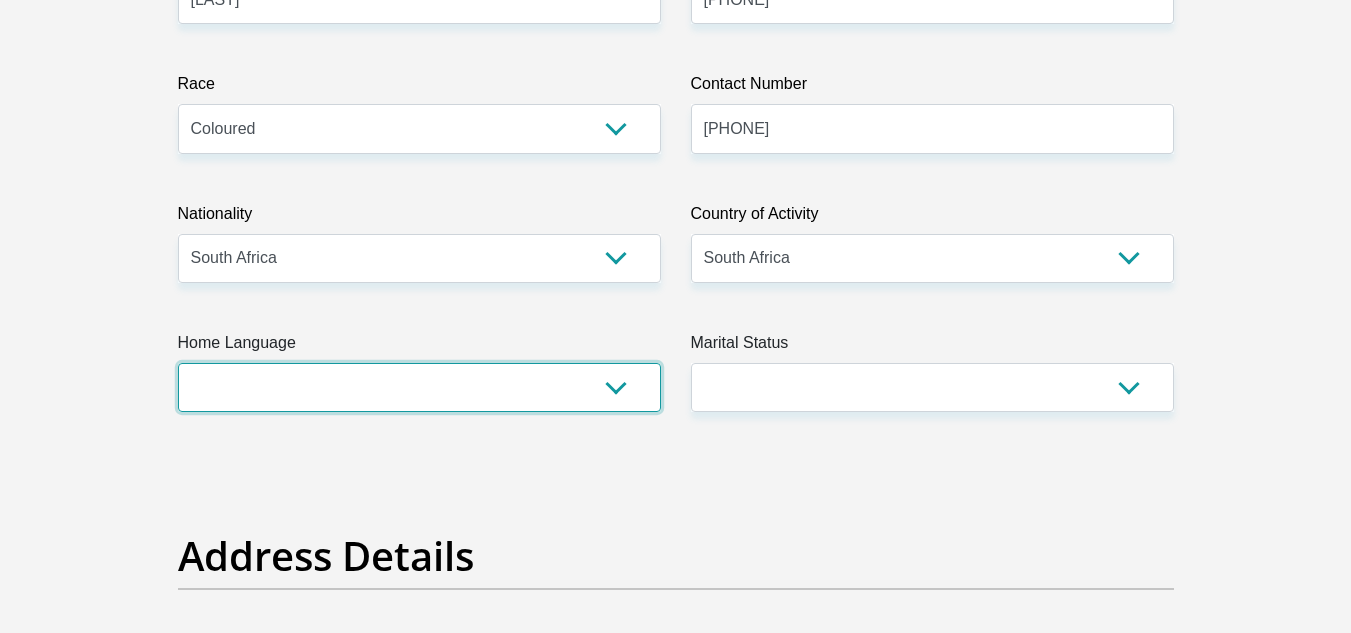 click on "Afrikaans
English
Sepedi
South Ndebele
Southern Sotho
Swati
Tsonga
Tswana
Venda
Xhosa
Zulu
Other" at bounding box center [419, 387] 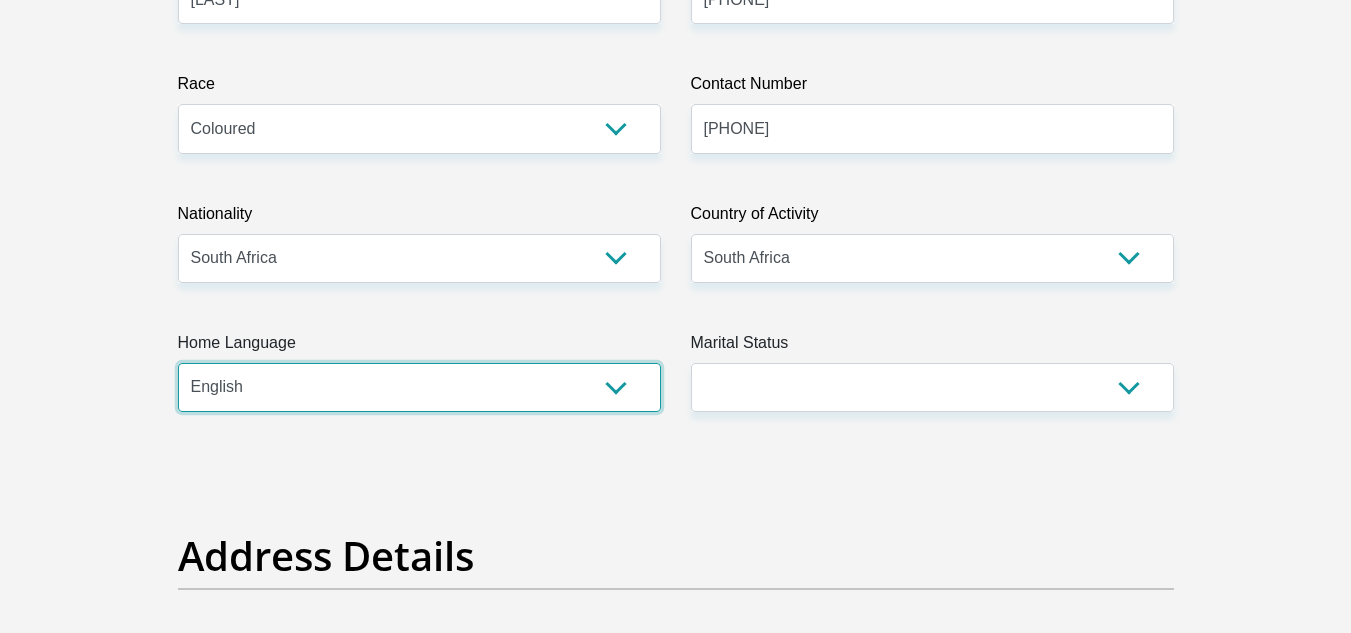 click on "Afrikaans
English
Sepedi
South Ndebele
Southern Sotho
Swati
Tsonga
Tswana
Venda
Xhosa
Zulu
Other" at bounding box center (419, 387) 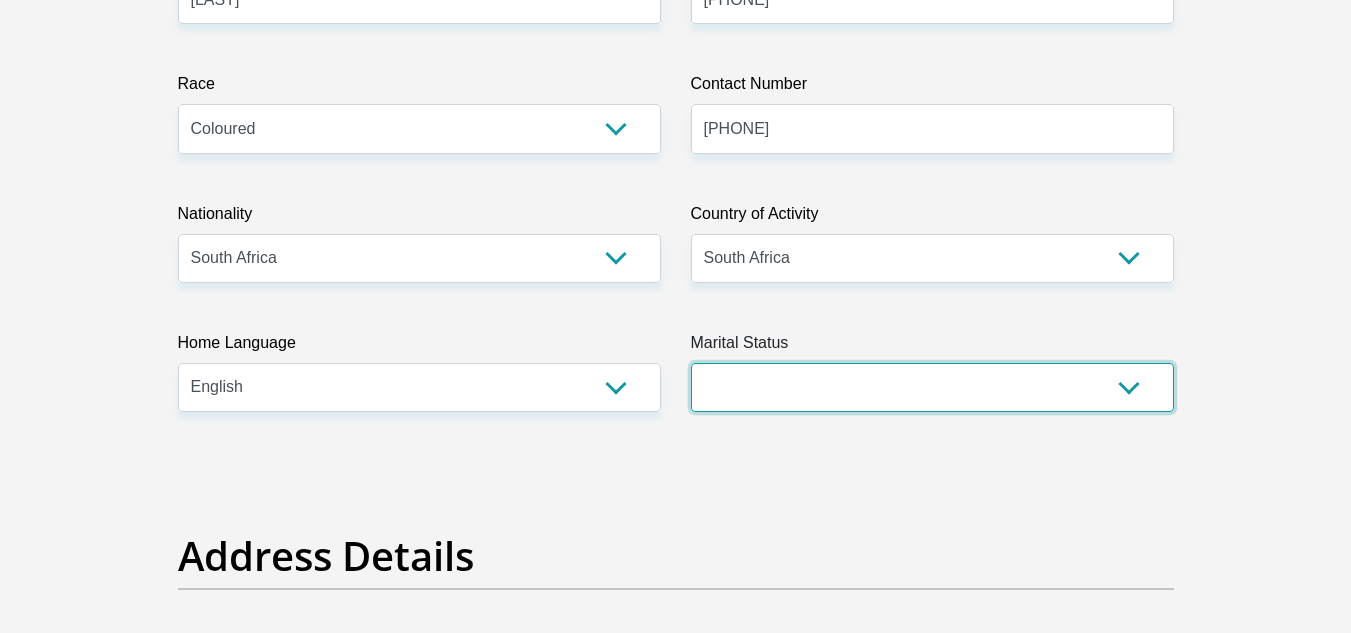 click on "Married ANC
Single
Divorced
Widowed
Married COP or Customary Law" at bounding box center [932, 387] 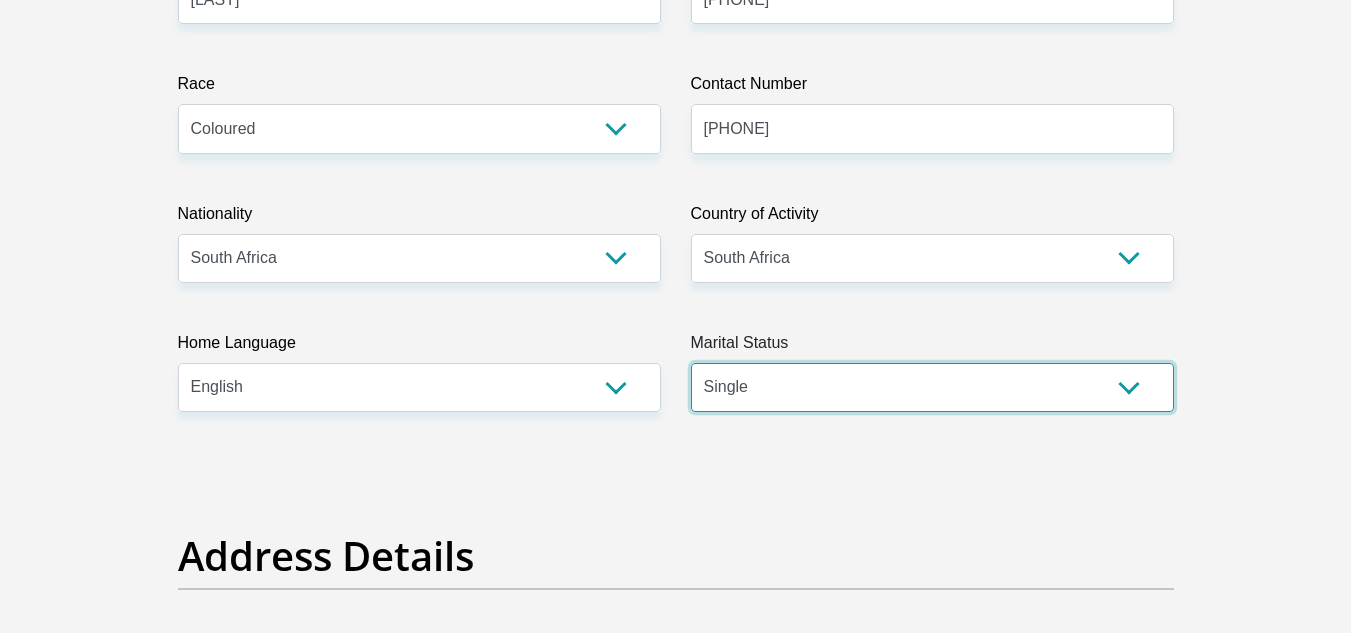 click on "Married ANC
Single
Divorced
Widowed
Married COP or Customary Law" at bounding box center (932, 387) 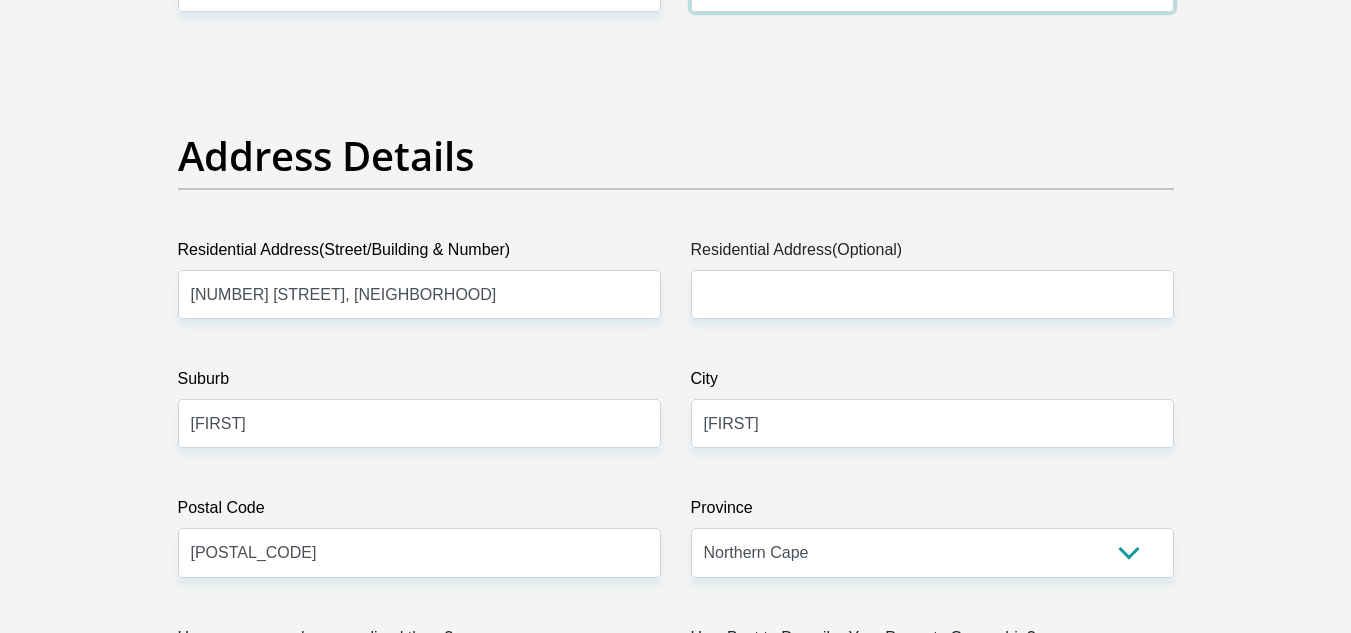scroll, scrollTop: 1100, scrollLeft: 0, axis: vertical 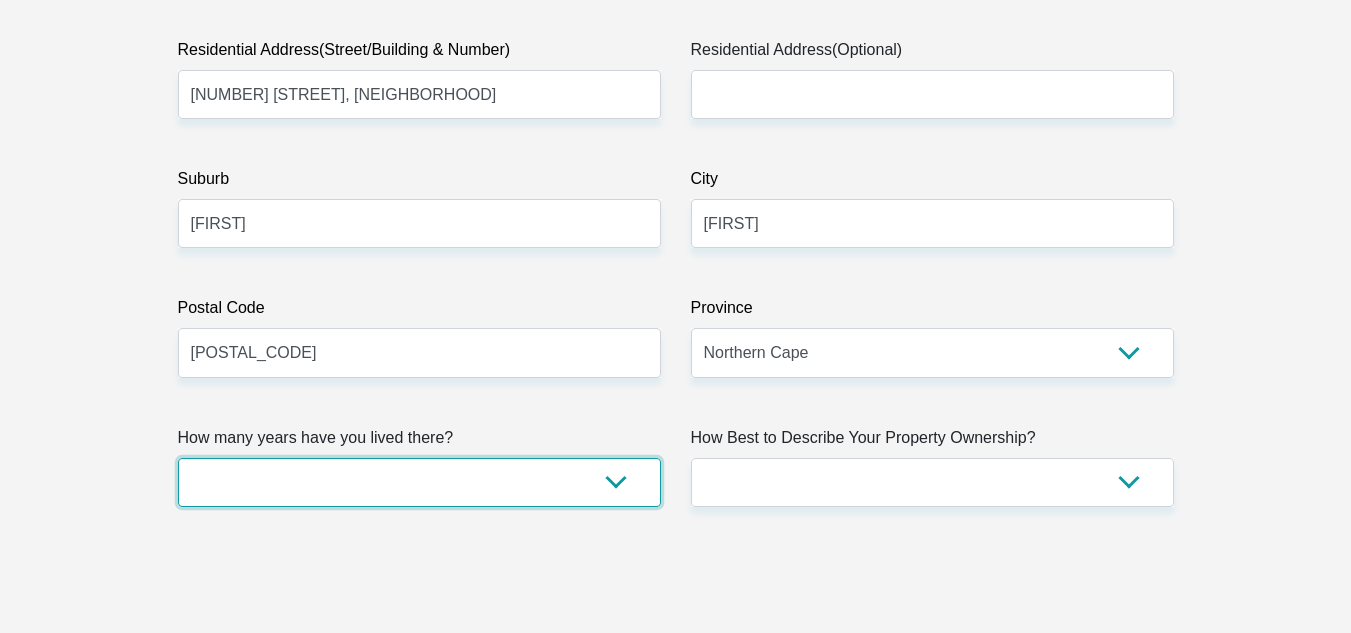 click on "less than 1 year
1-3 years
3-5 years
5+ years" at bounding box center [419, 482] 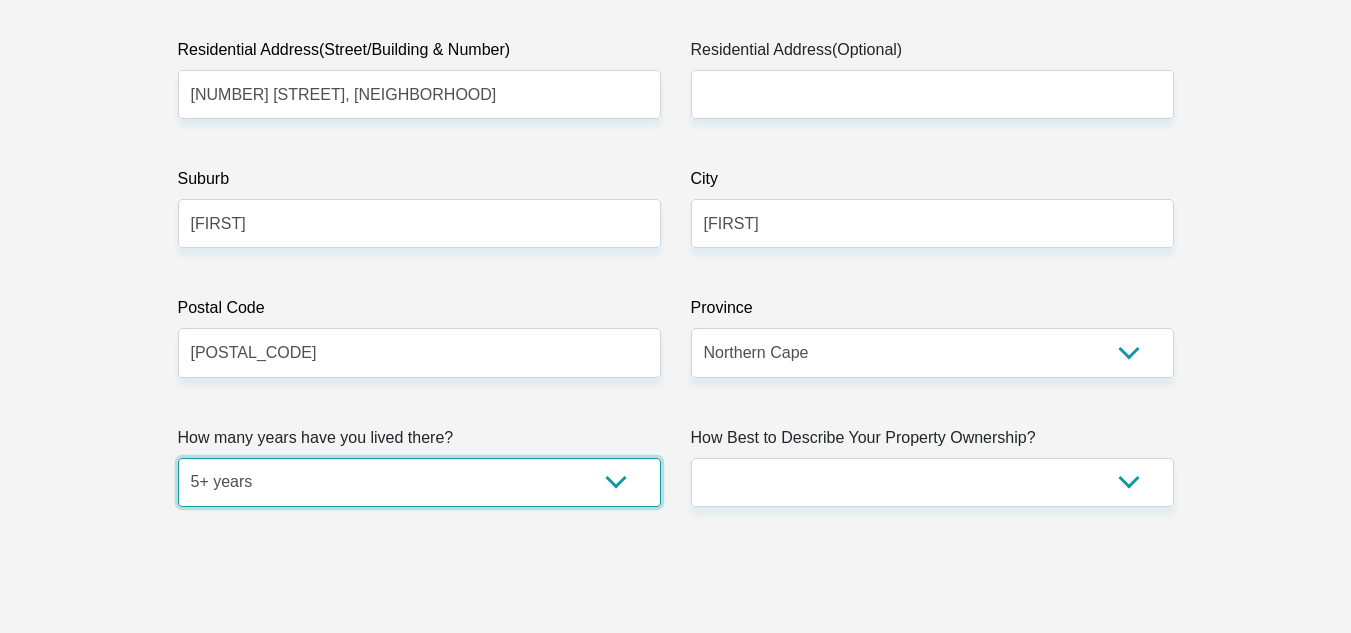 click on "less than 1 year
1-3 years
3-5 years
5+ years" at bounding box center [419, 482] 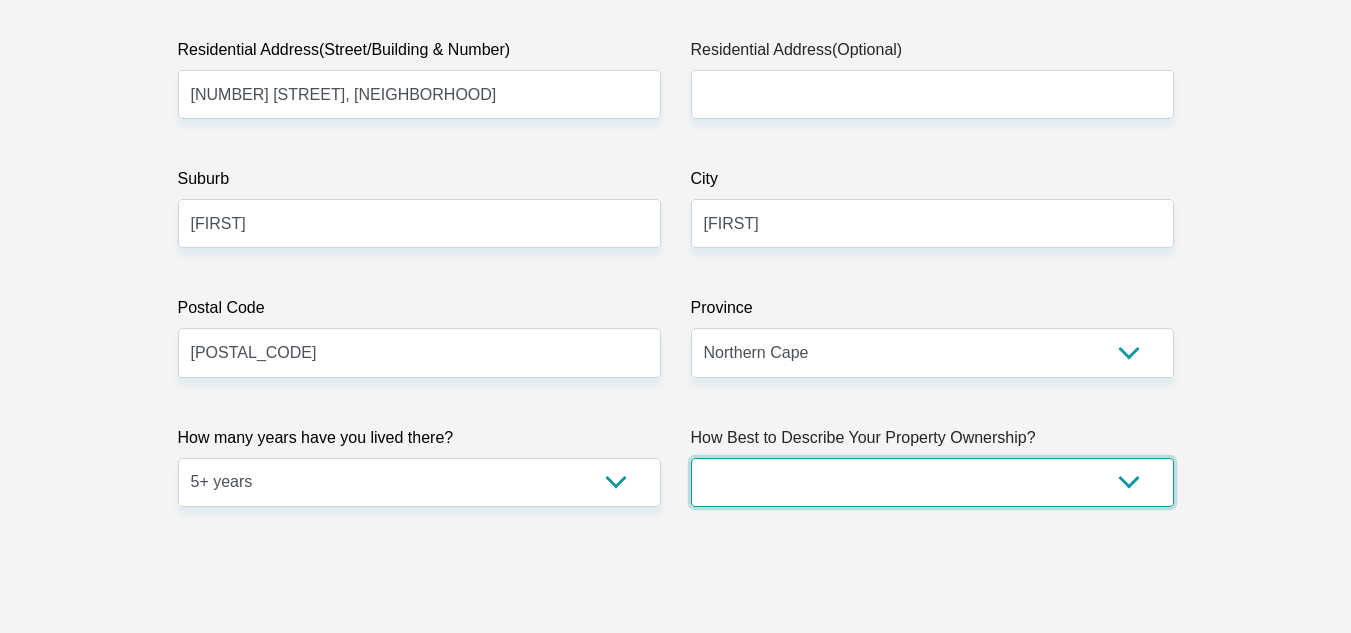 click on "Owned
Rented
Family Owned
Company Dwelling" at bounding box center (932, 482) 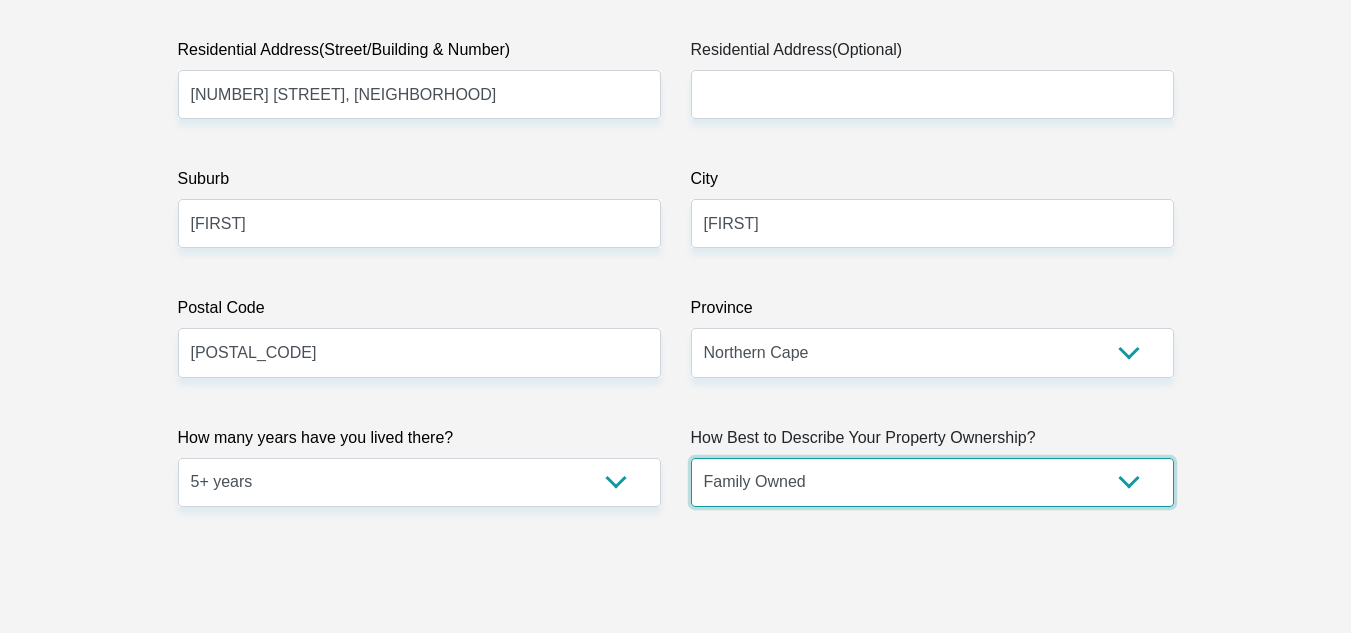 click on "Owned
Rented
Family Owned
Company Dwelling" at bounding box center (932, 482) 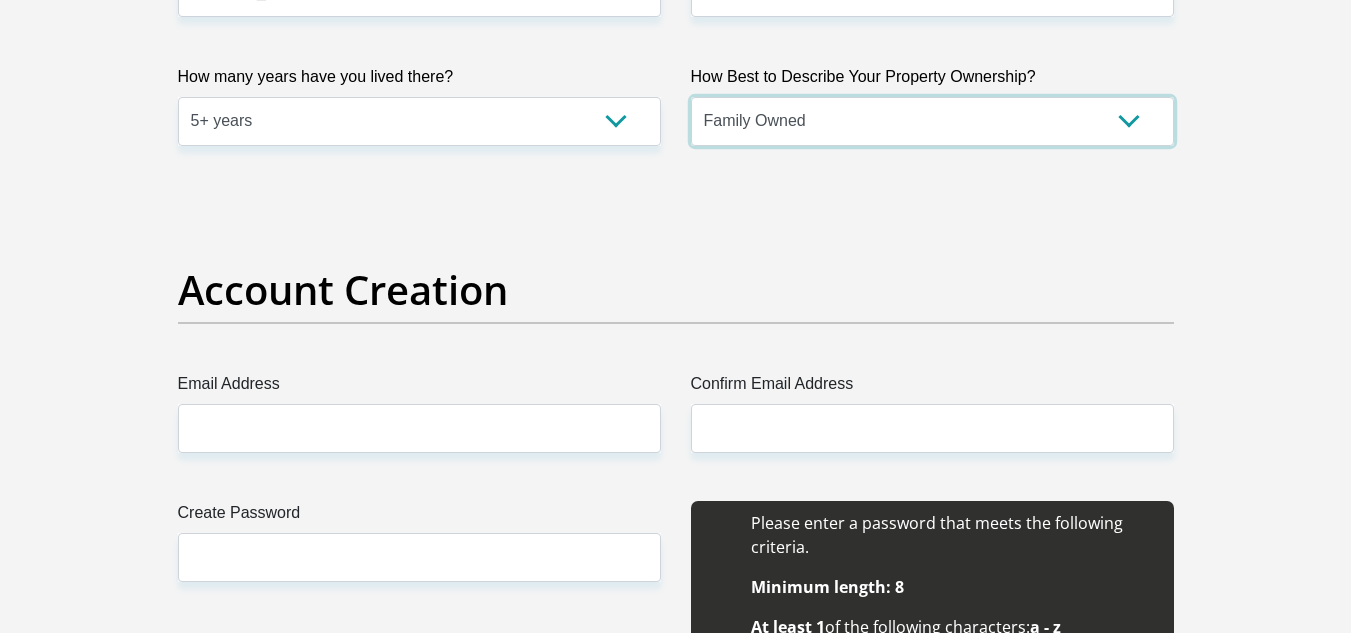 scroll, scrollTop: 1500, scrollLeft: 0, axis: vertical 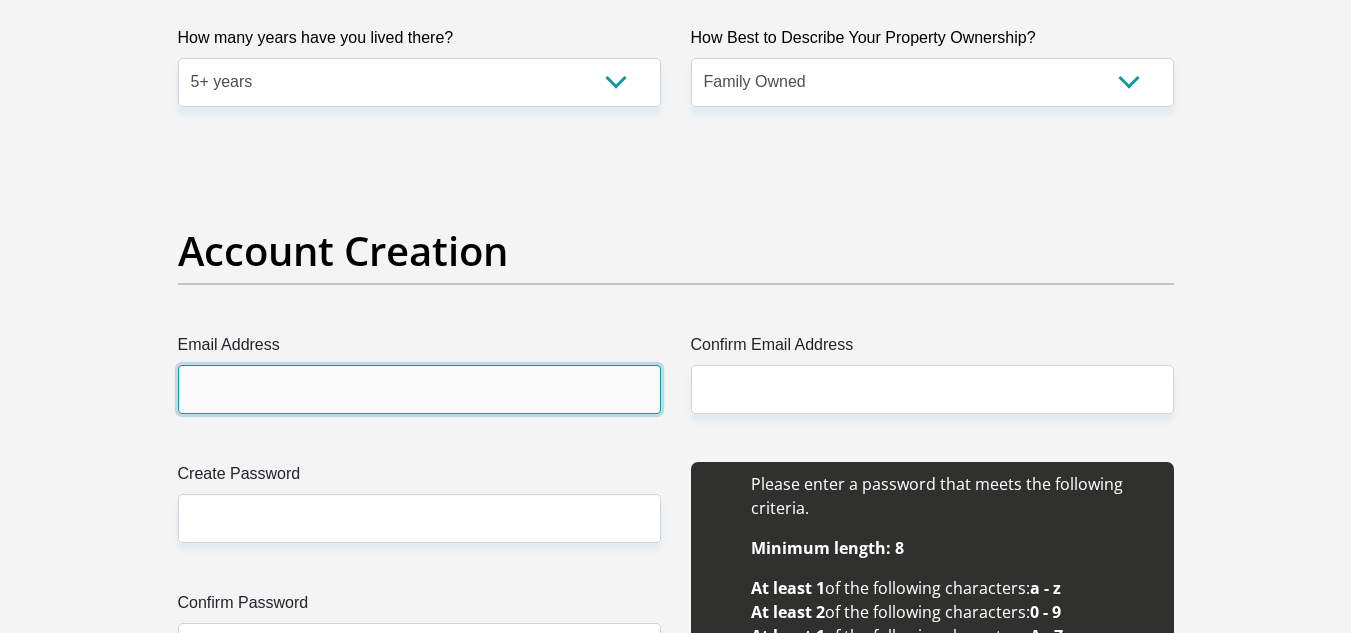 click on "Email Address" at bounding box center (419, 389) 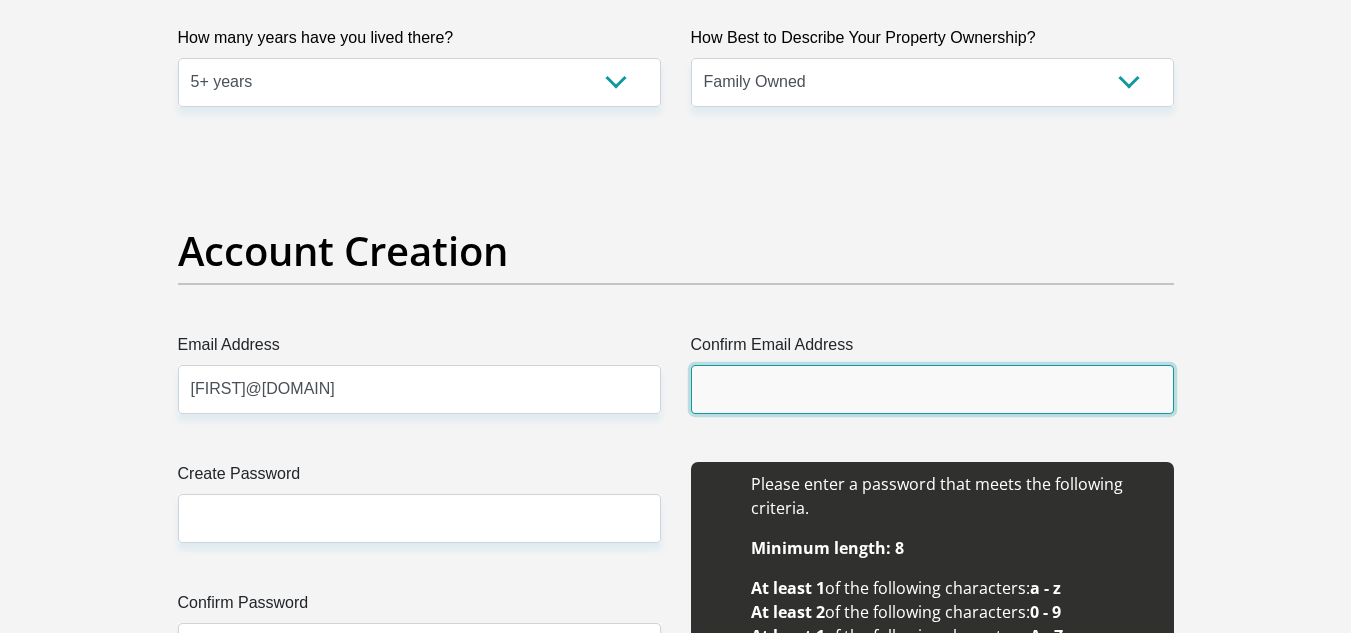 type on "[FIRST]@[DOMAIN]" 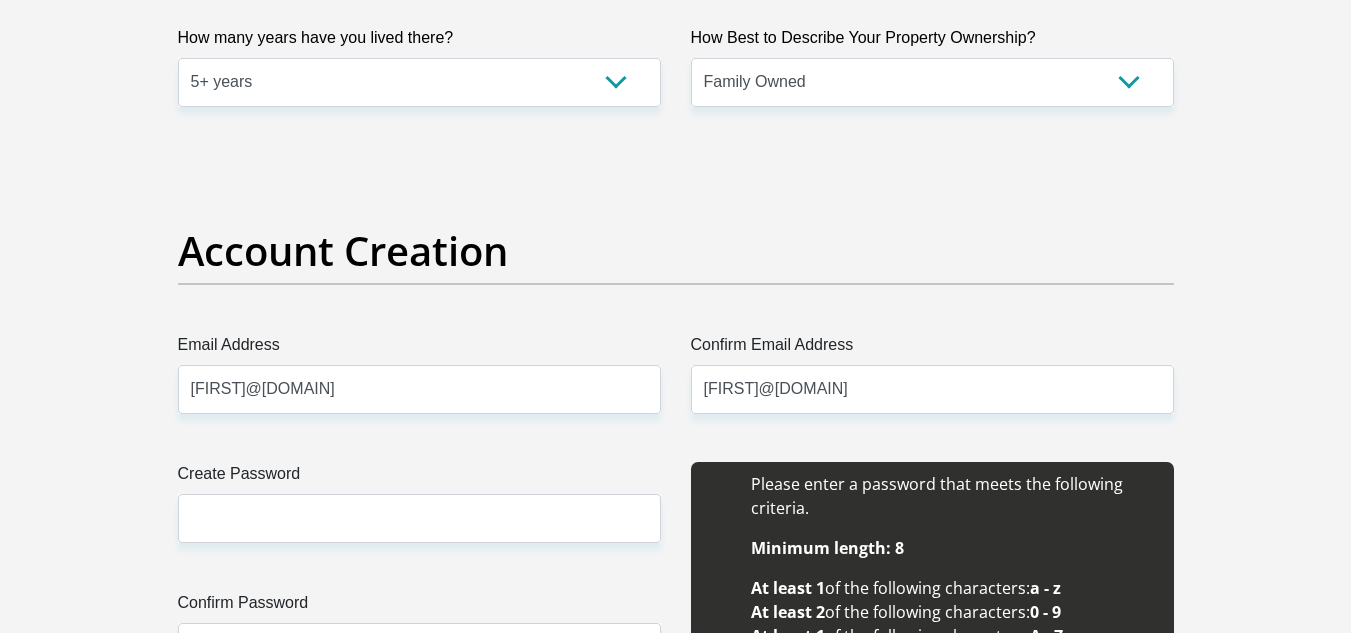 type 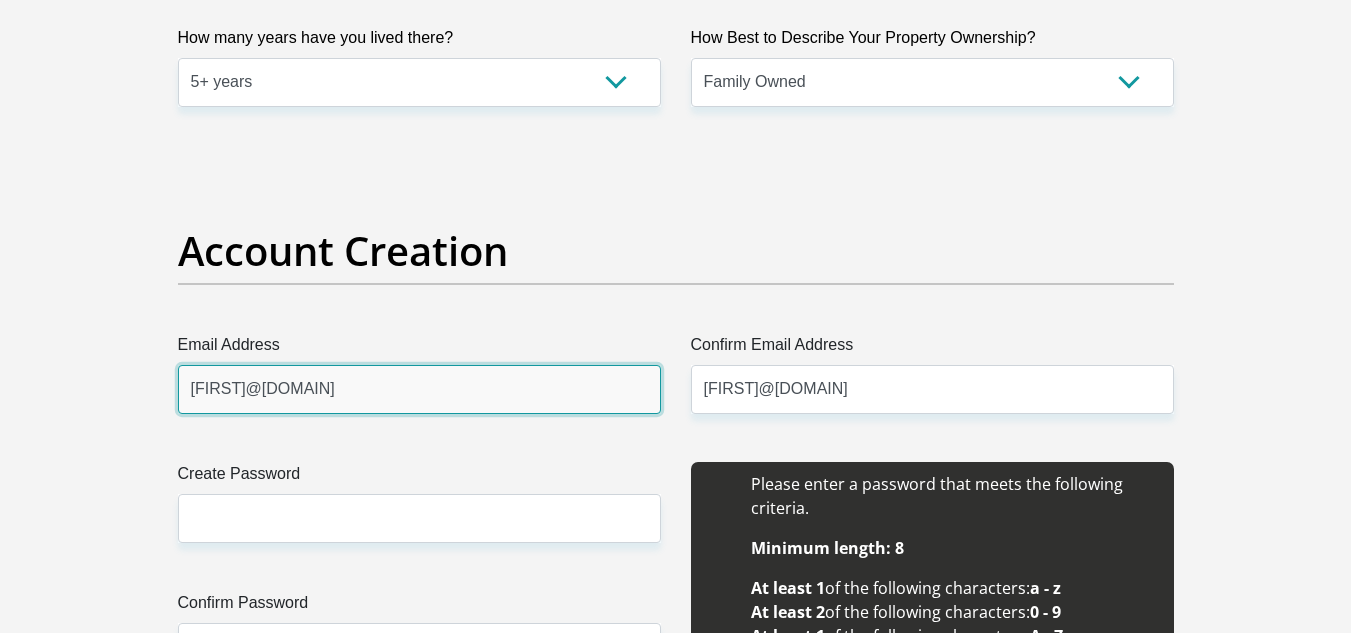 type 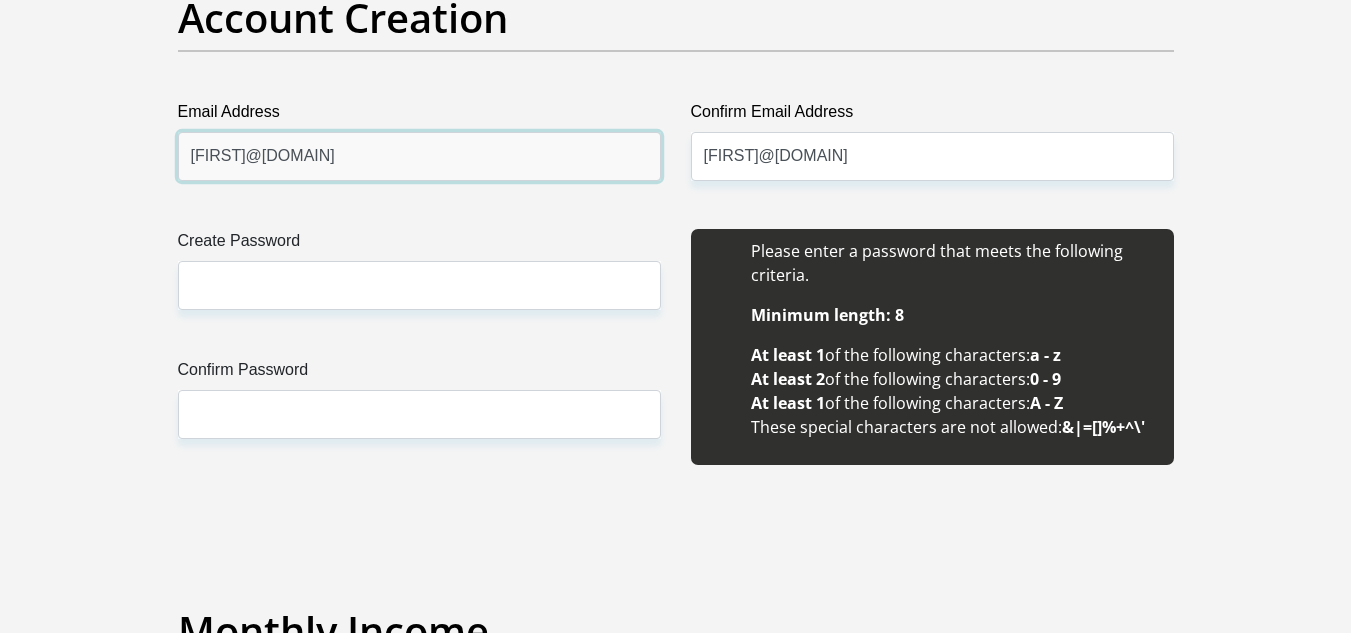scroll, scrollTop: 1800, scrollLeft: 0, axis: vertical 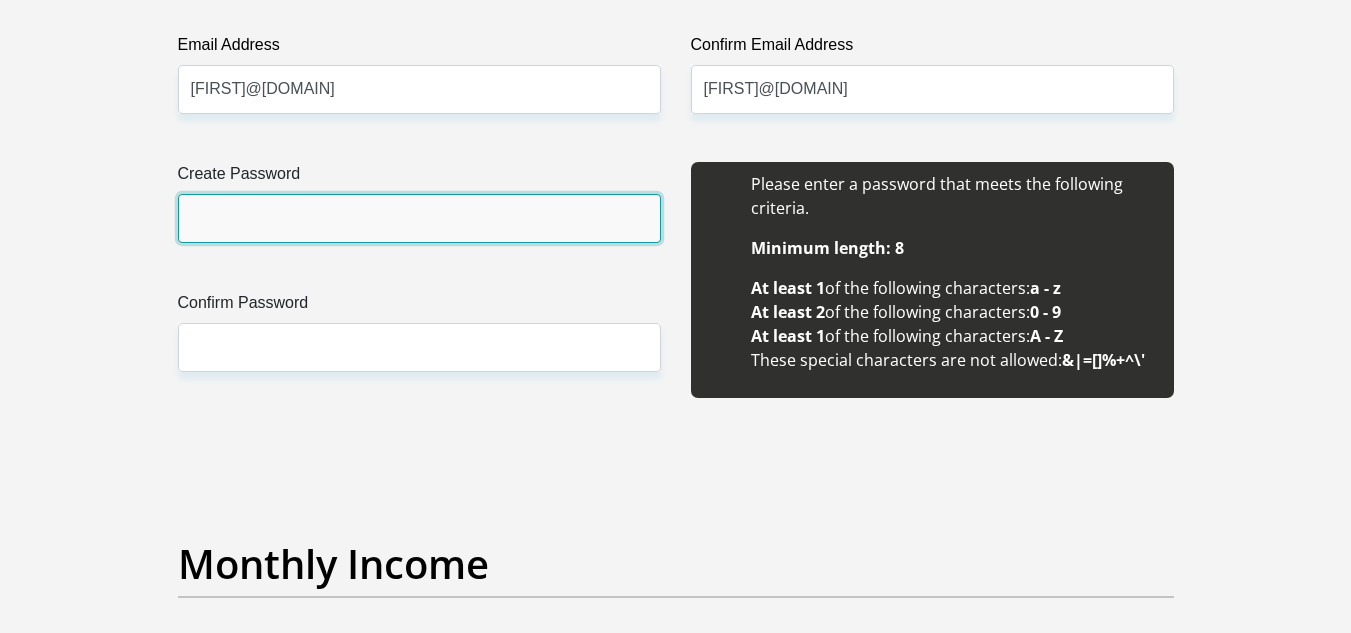 click on "Create Password" at bounding box center (419, 218) 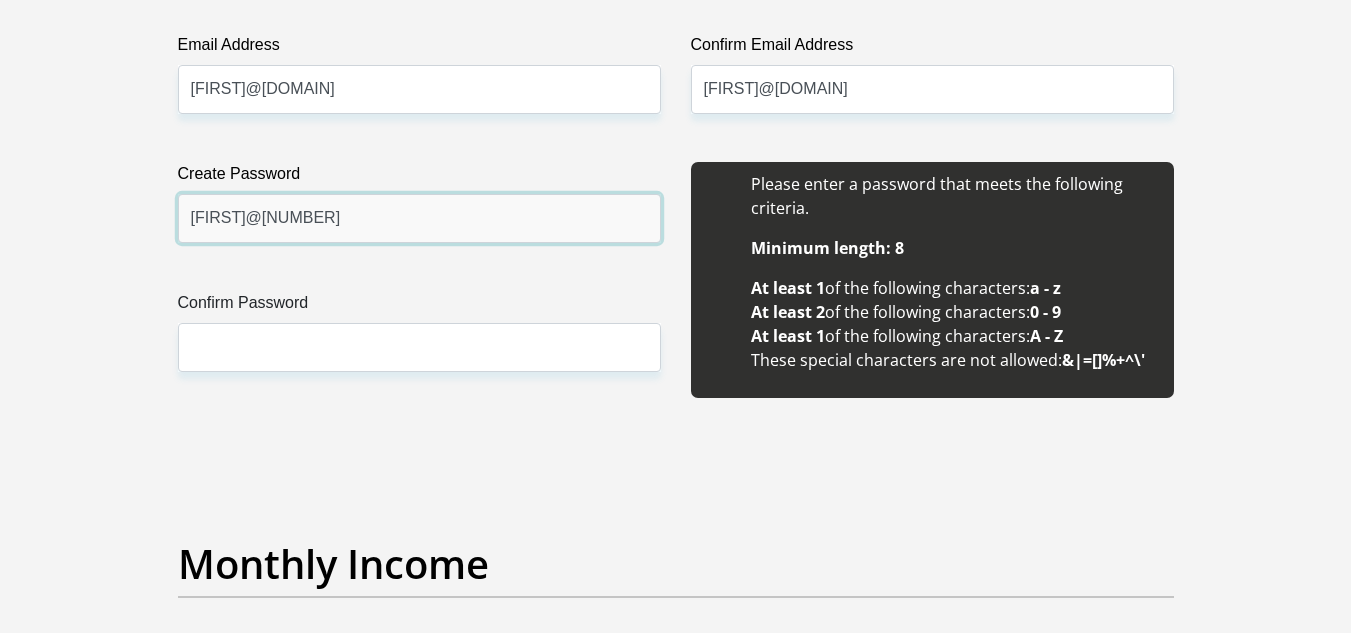 type on "[FIRST]@[NUMBER]" 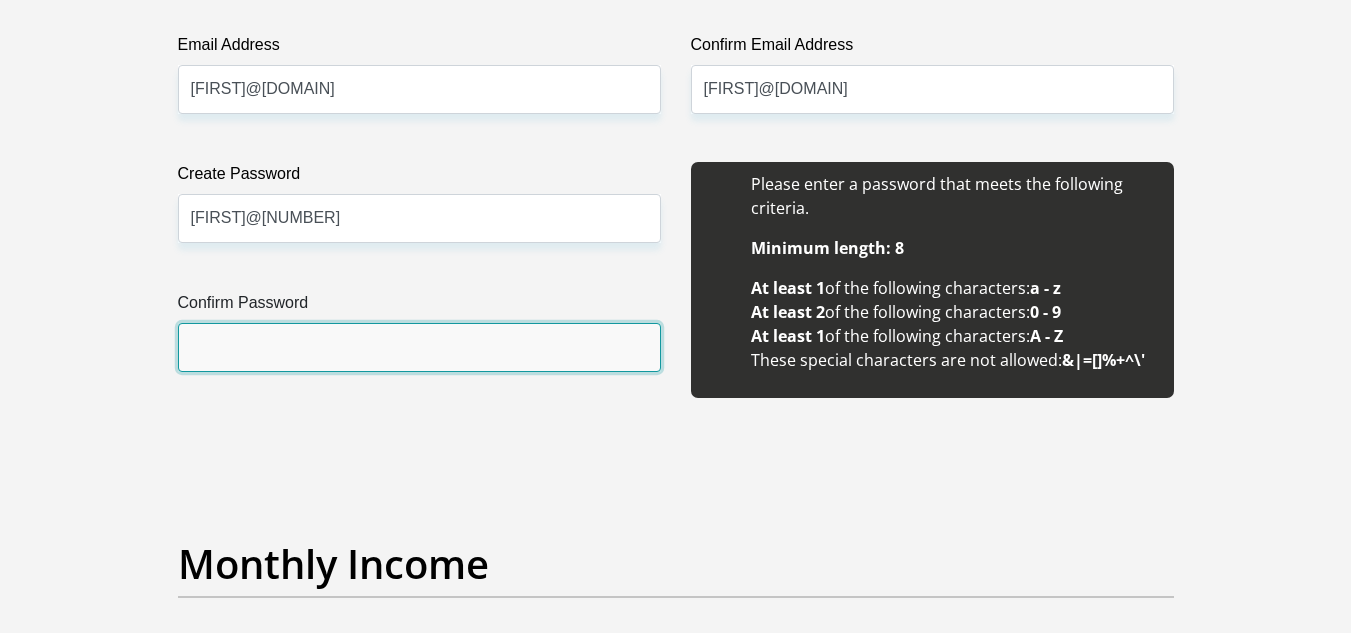 click on "Confirm Password" at bounding box center (419, 347) 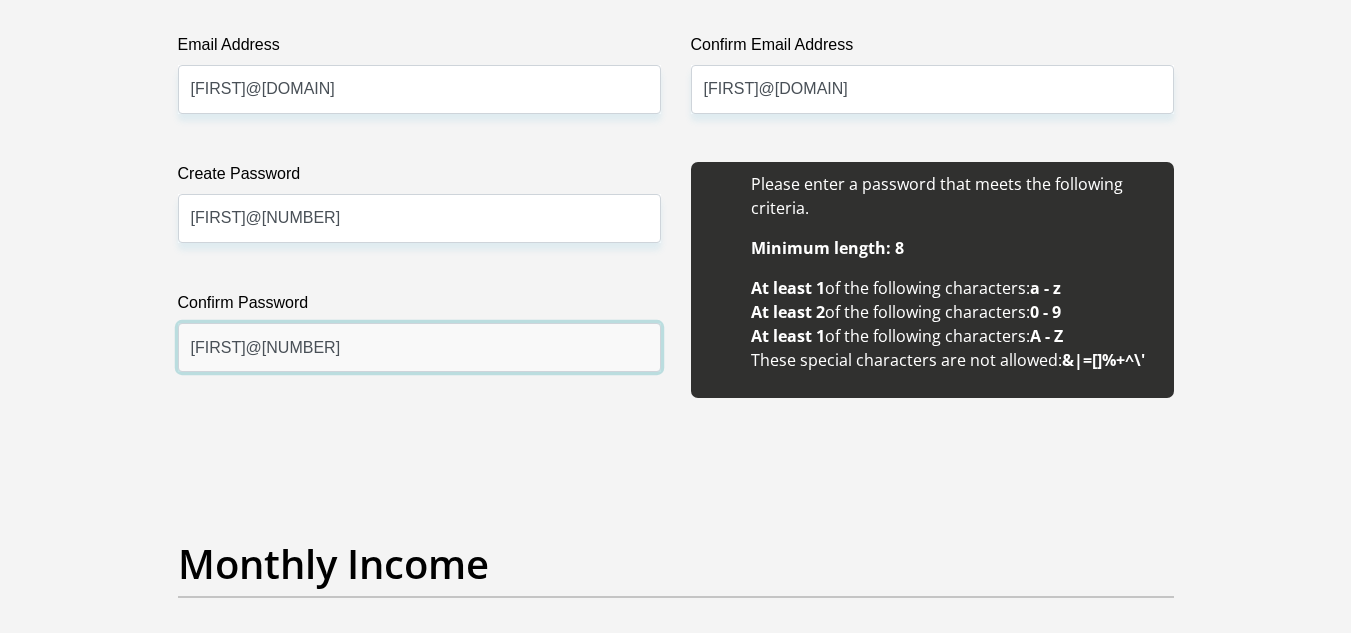 scroll, scrollTop: 2200, scrollLeft: 0, axis: vertical 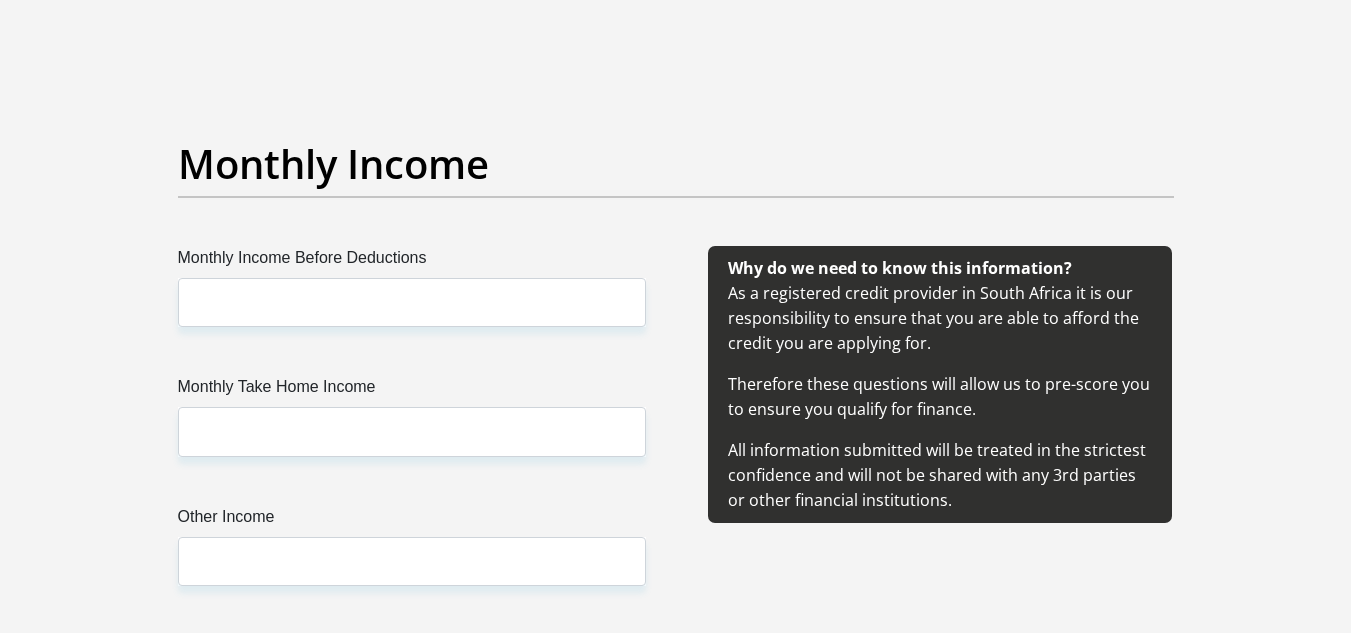 type on "[FIRST]@[NUMBER]" 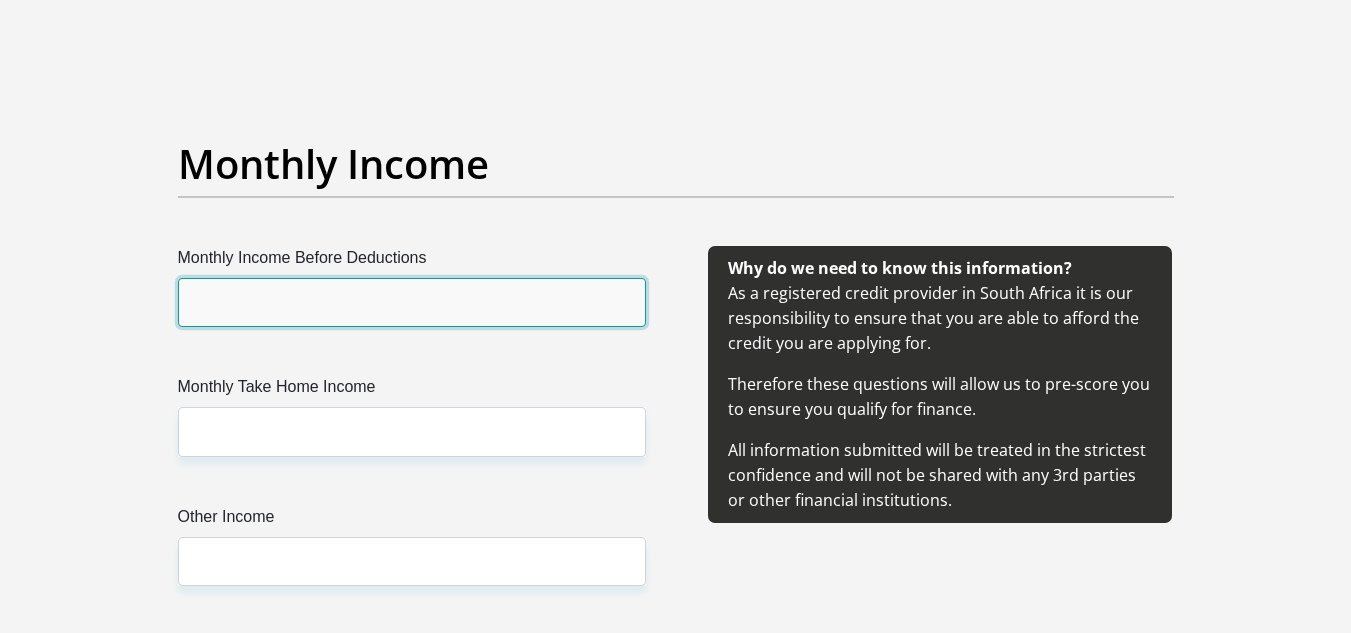 click on "Monthly Income Before Deductions" at bounding box center [412, 302] 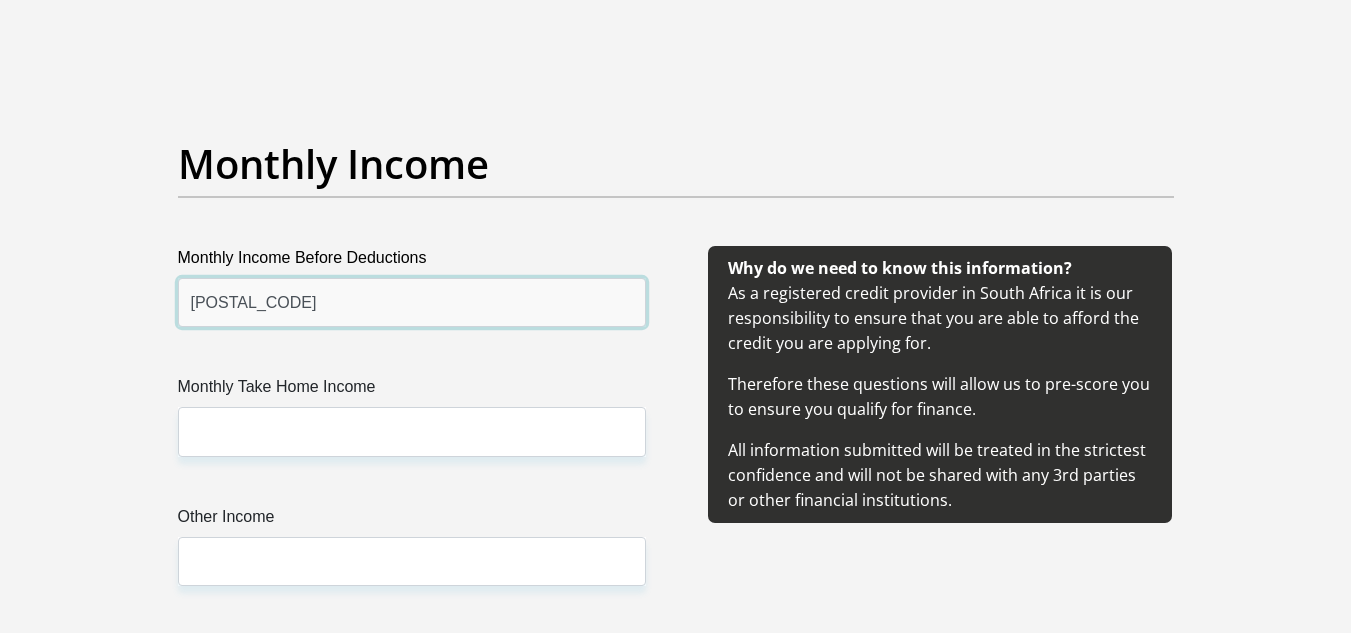 type on "[POSTAL_CODE]" 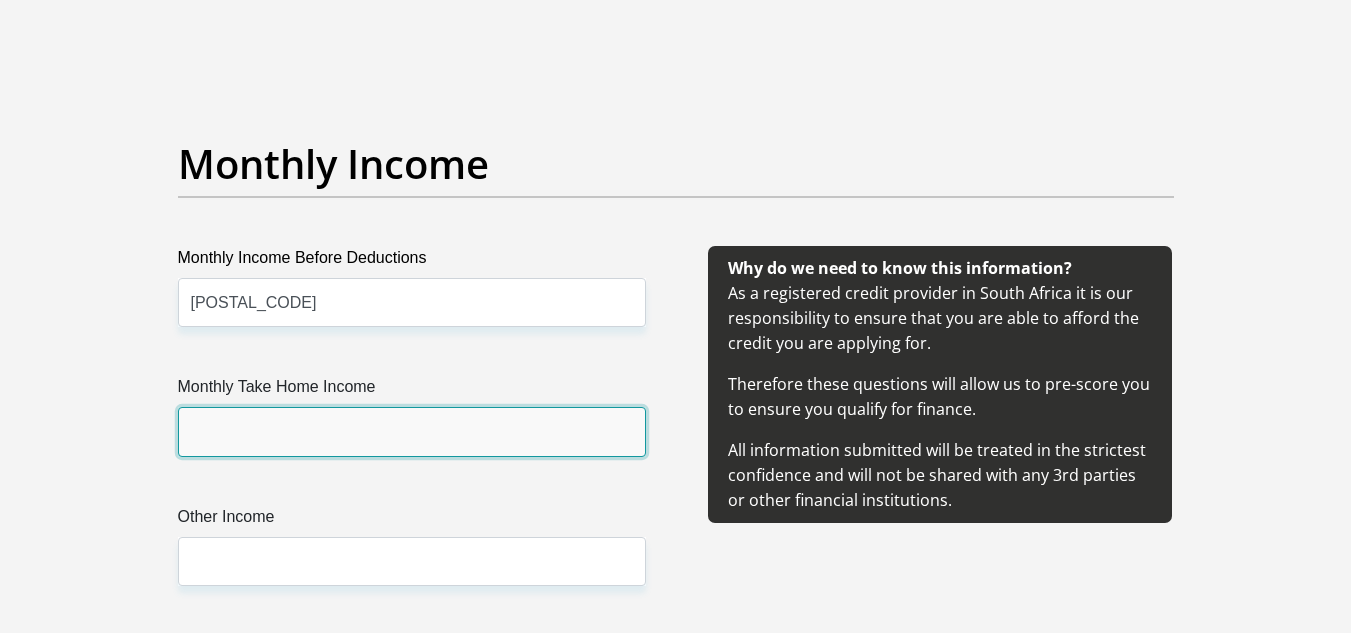 click on "Monthly Take Home Income" at bounding box center [412, 431] 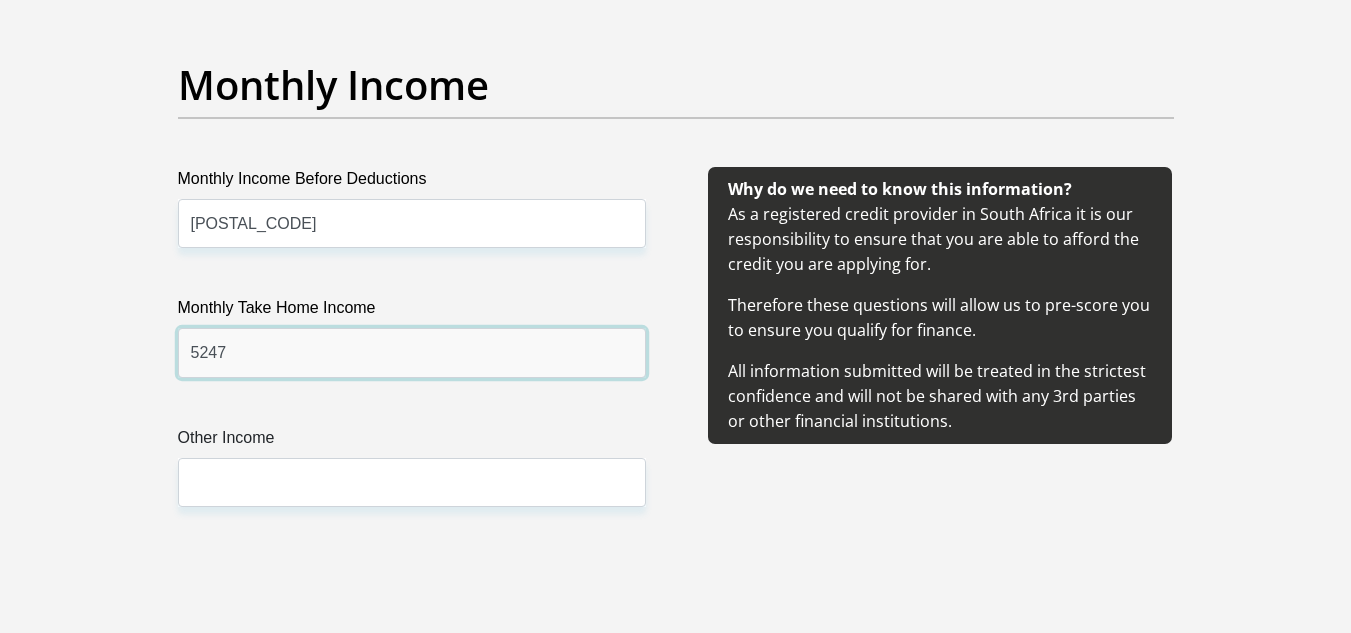 scroll, scrollTop: 2300, scrollLeft: 0, axis: vertical 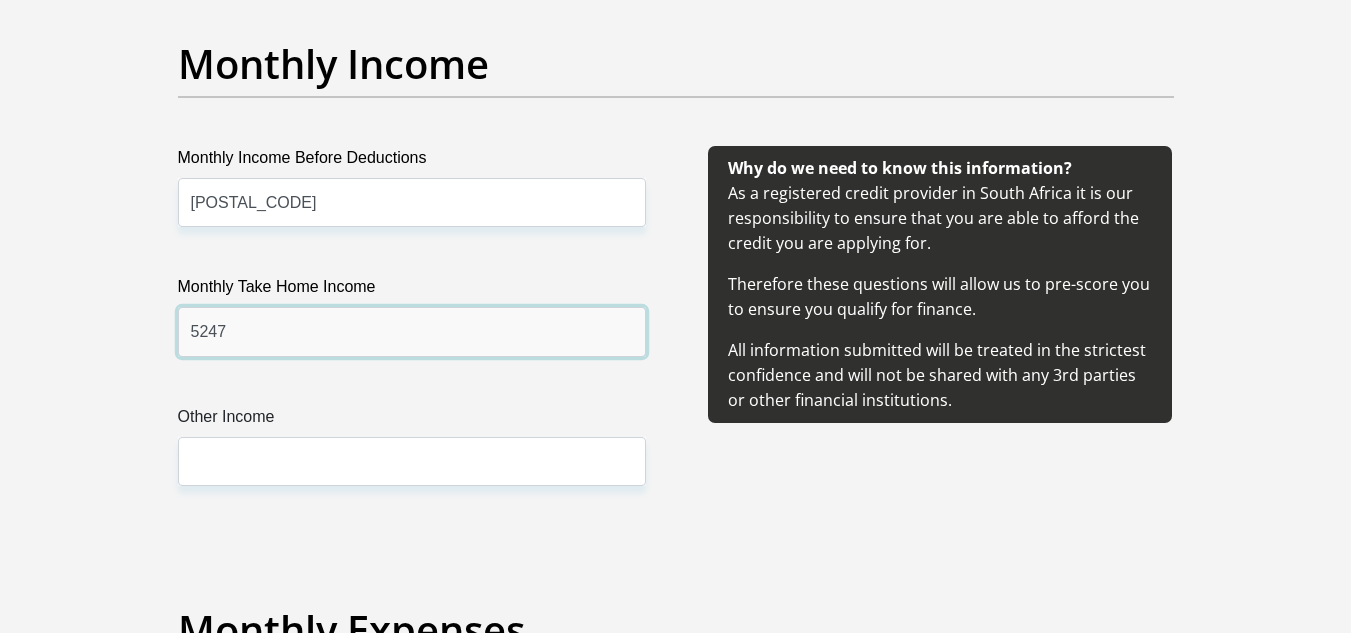 type on "5247" 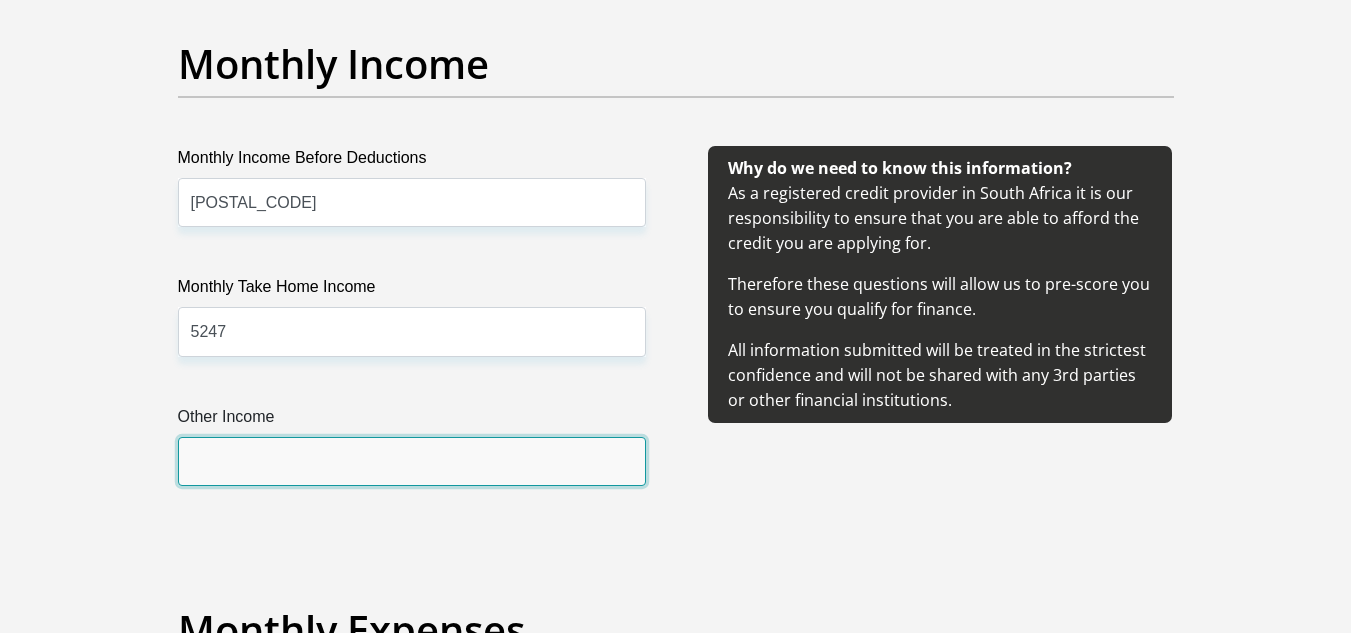 click on "Other Income" at bounding box center (412, 461) 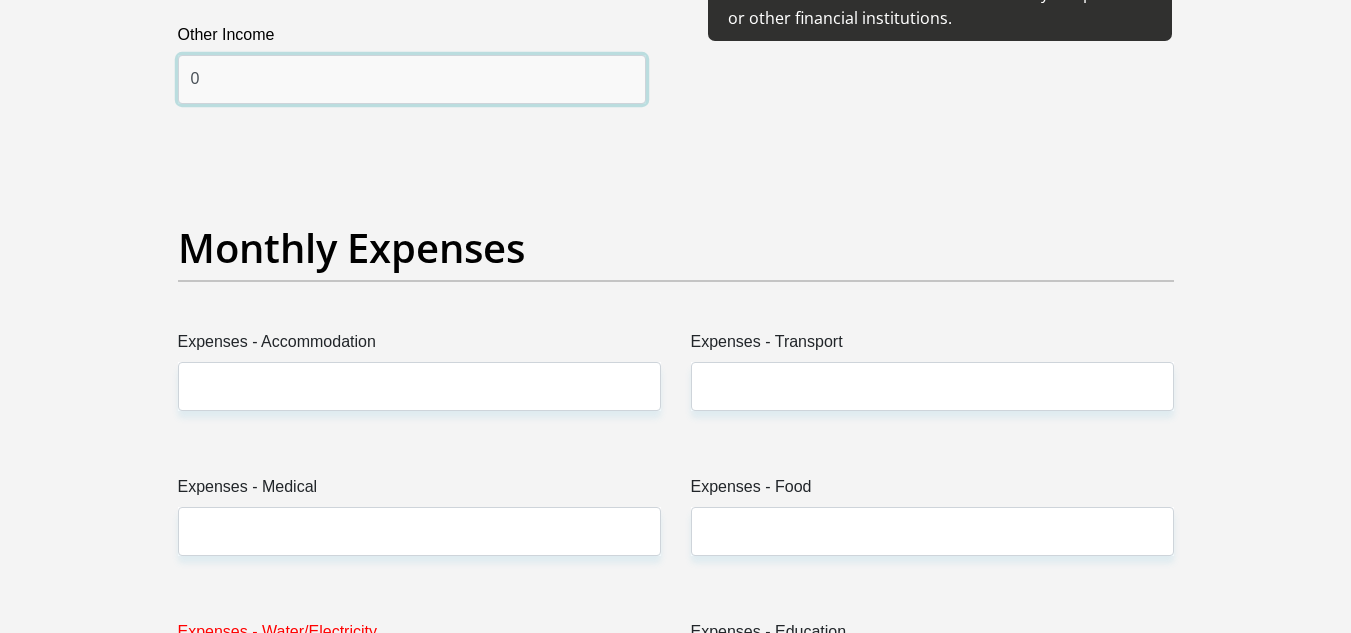 scroll, scrollTop: 2700, scrollLeft: 0, axis: vertical 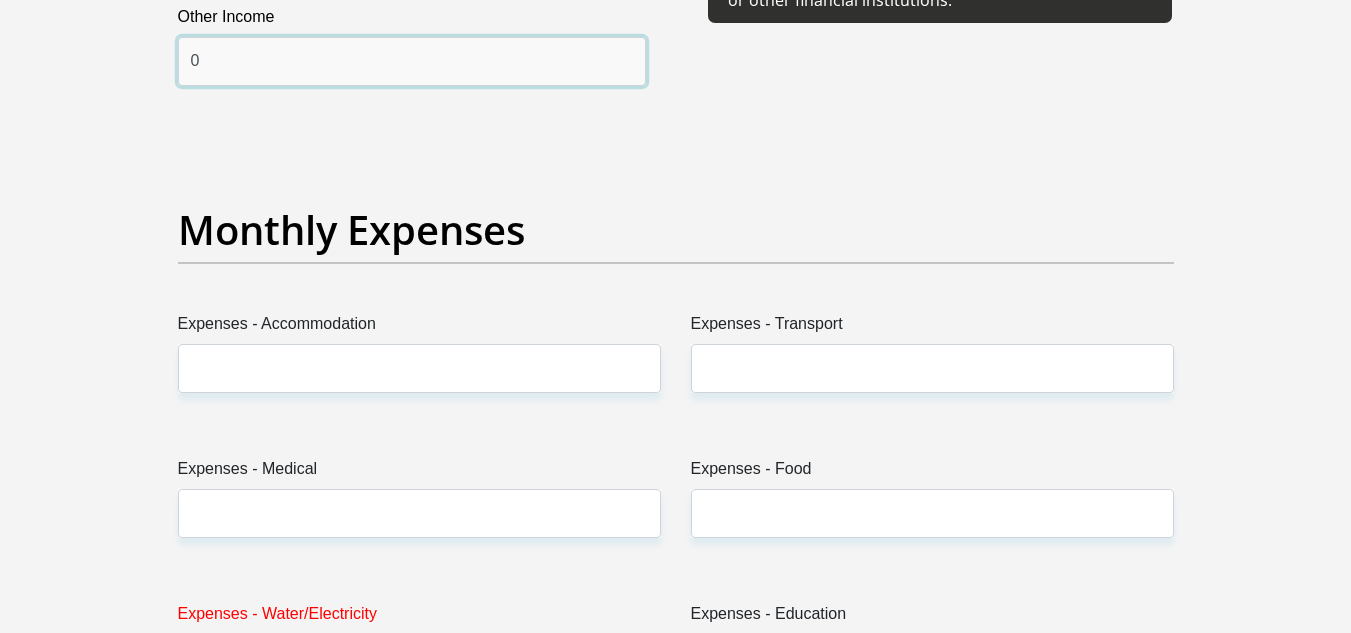 type on "0" 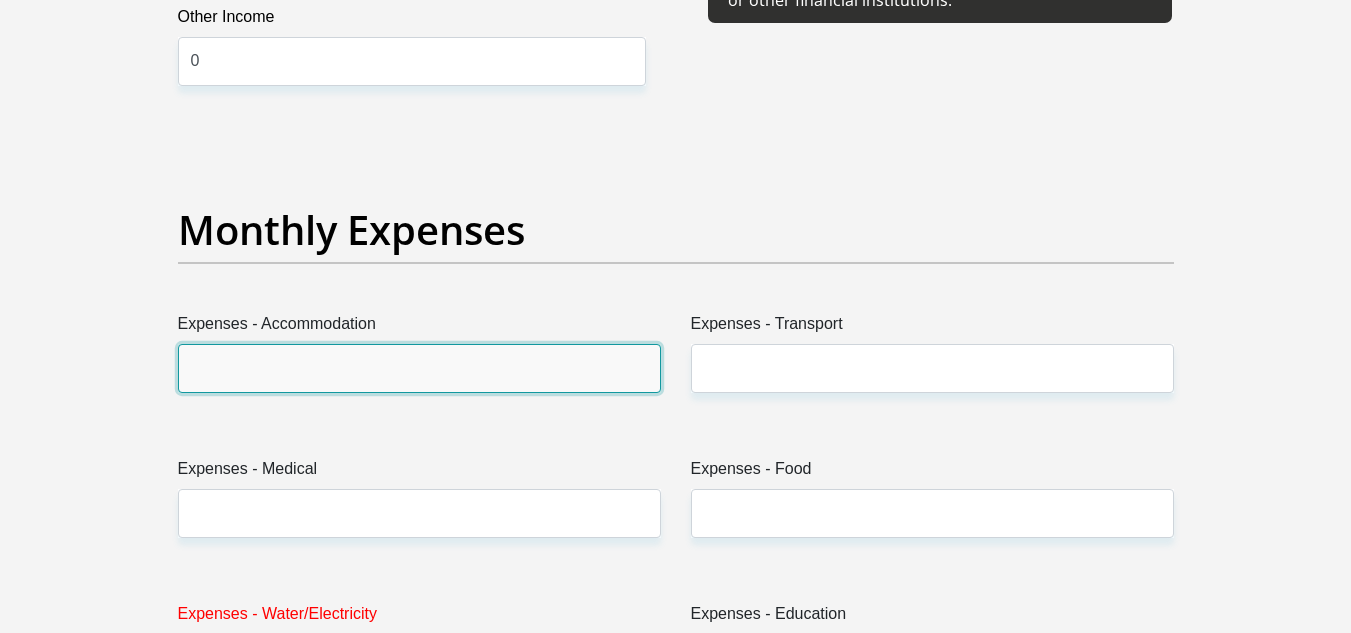 click on "Expenses - Accommodation" at bounding box center [419, 368] 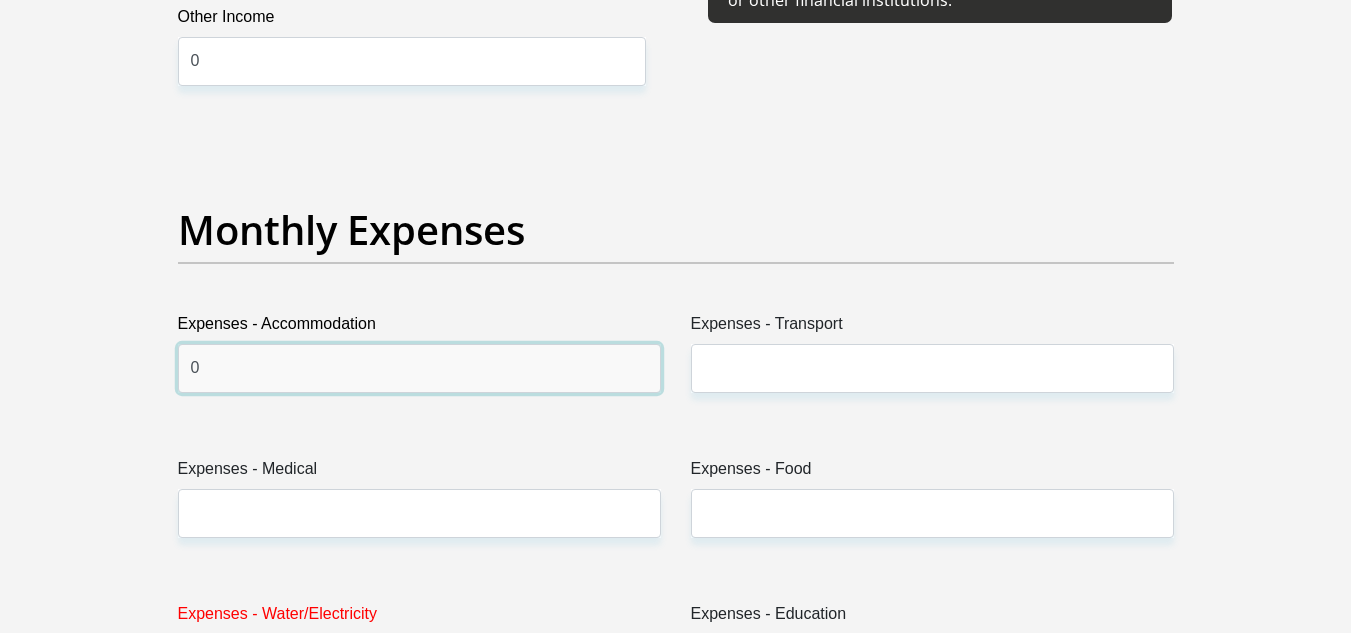 type on "0" 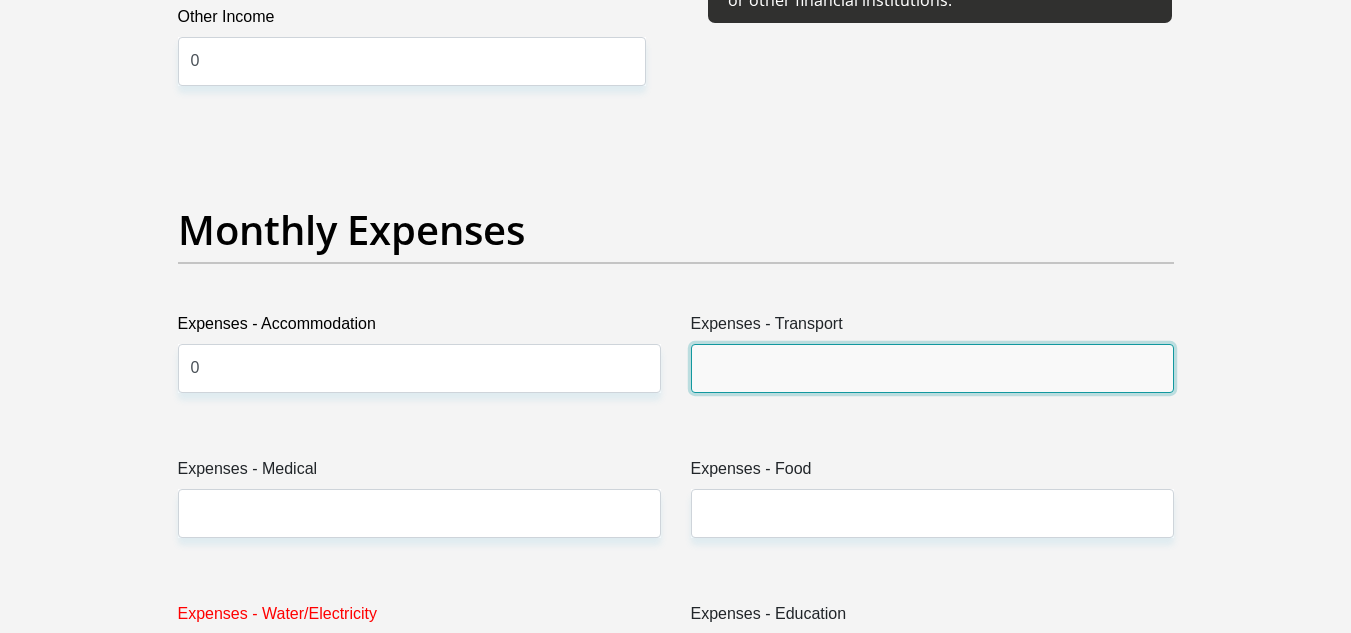 click on "Expenses - Transport" at bounding box center (932, 368) 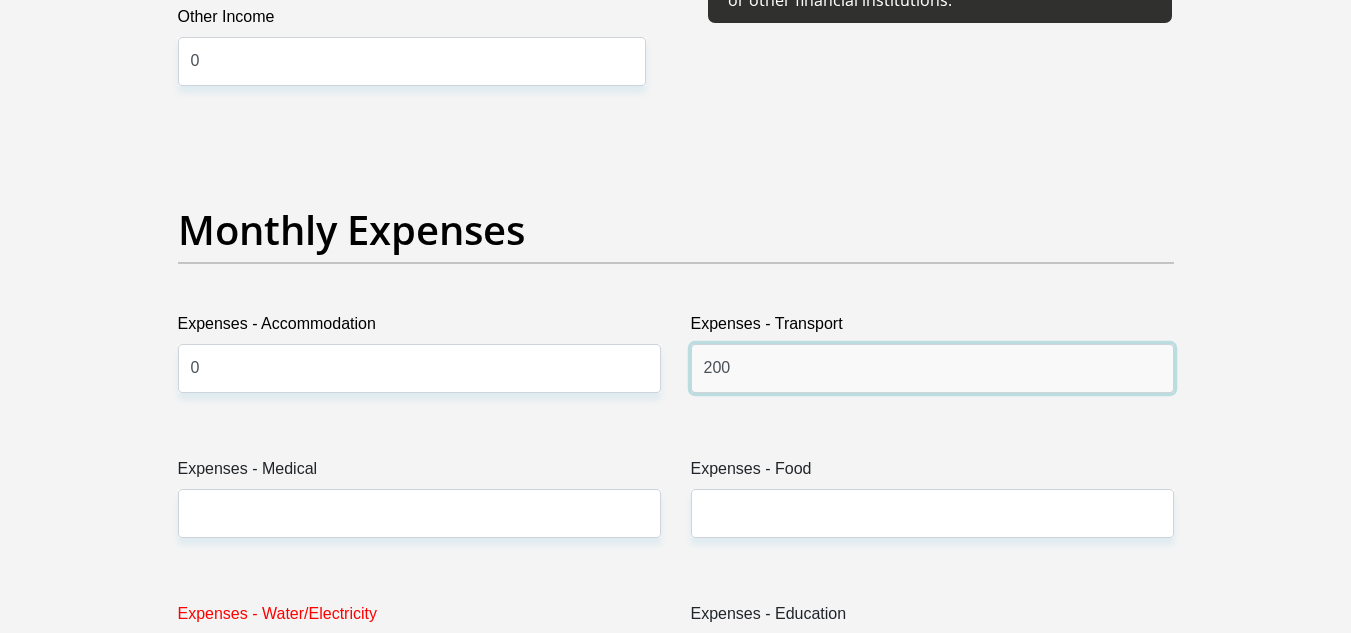 type on "200" 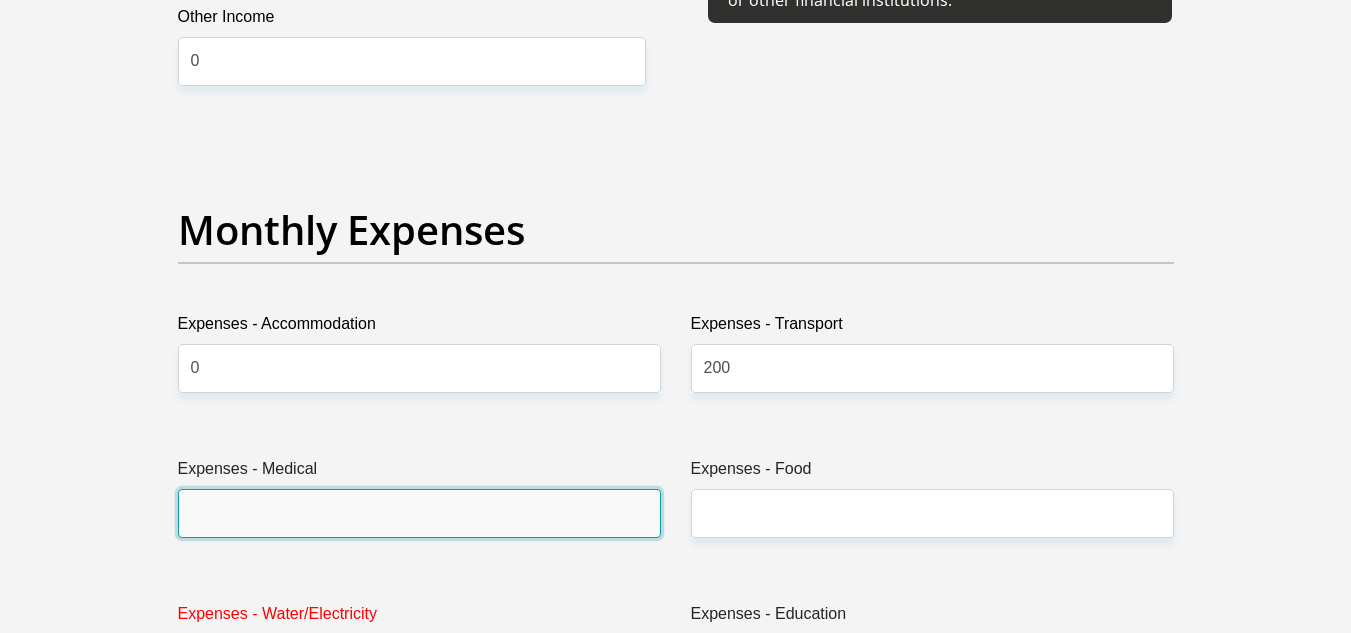 click on "Expenses - Medical" at bounding box center [419, 513] 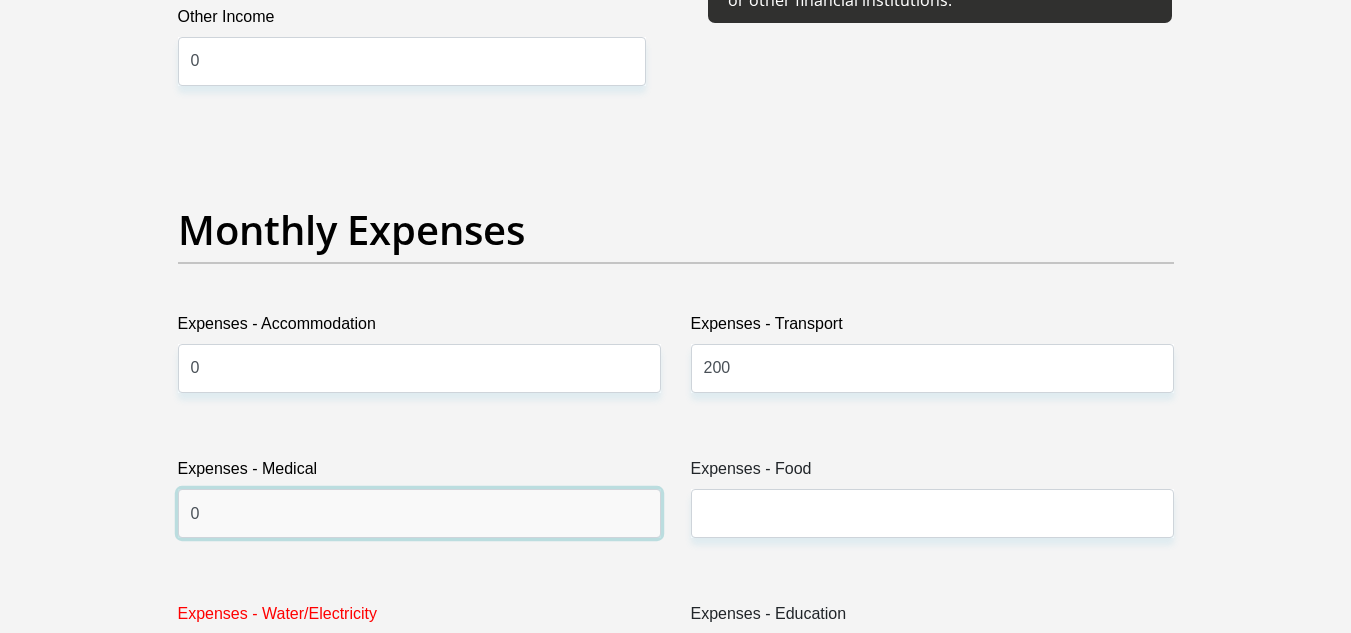 type on "0" 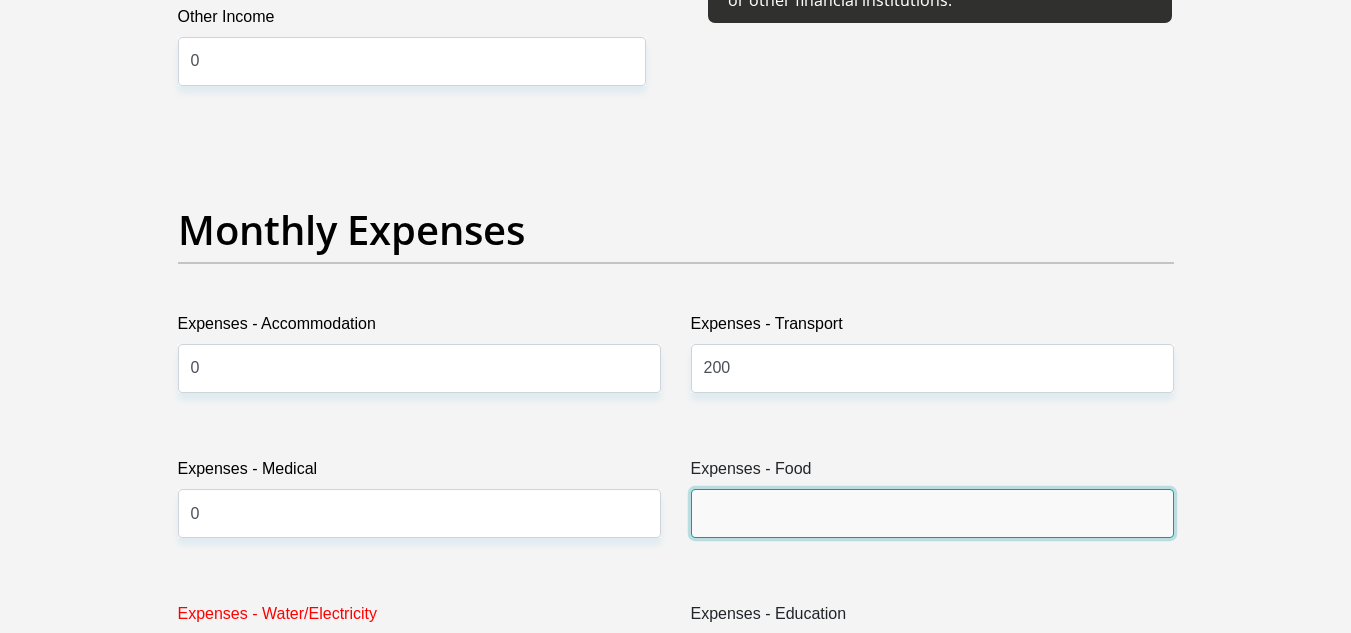 click on "Expenses - Food" at bounding box center (932, 513) 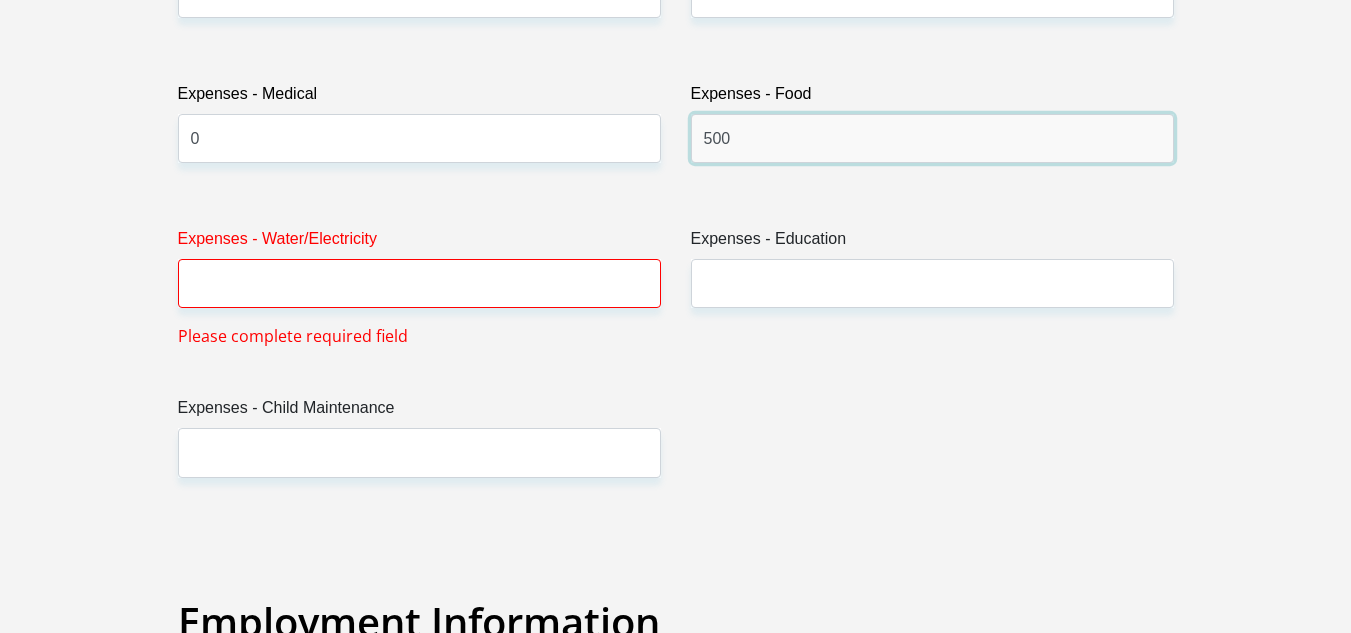 scroll, scrollTop: 3100, scrollLeft: 0, axis: vertical 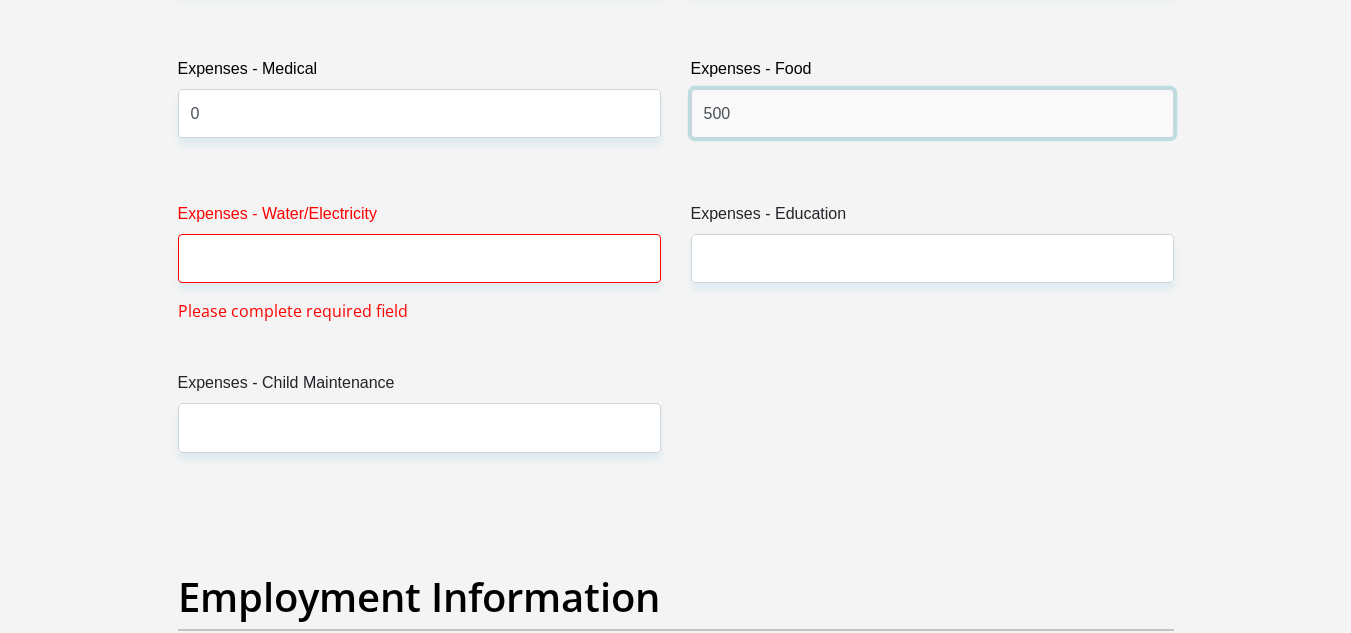 type on "500" 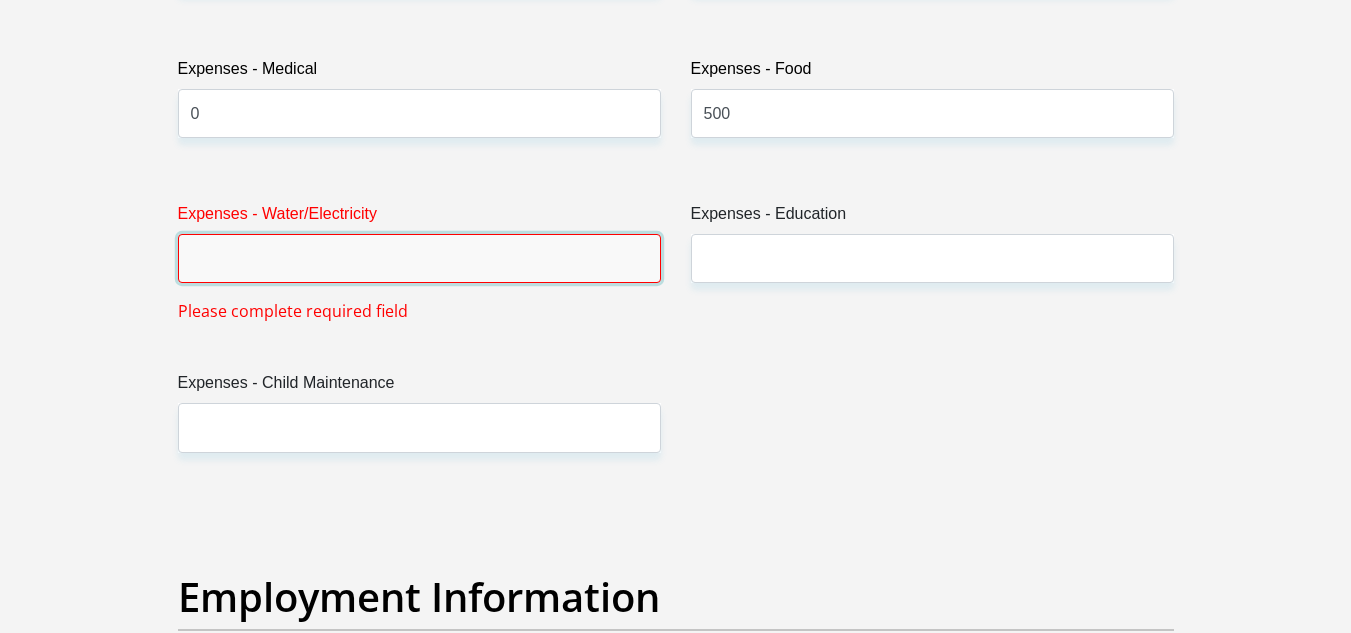 click on "Expenses - Water/Electricity" at bounding box center [419, 258] 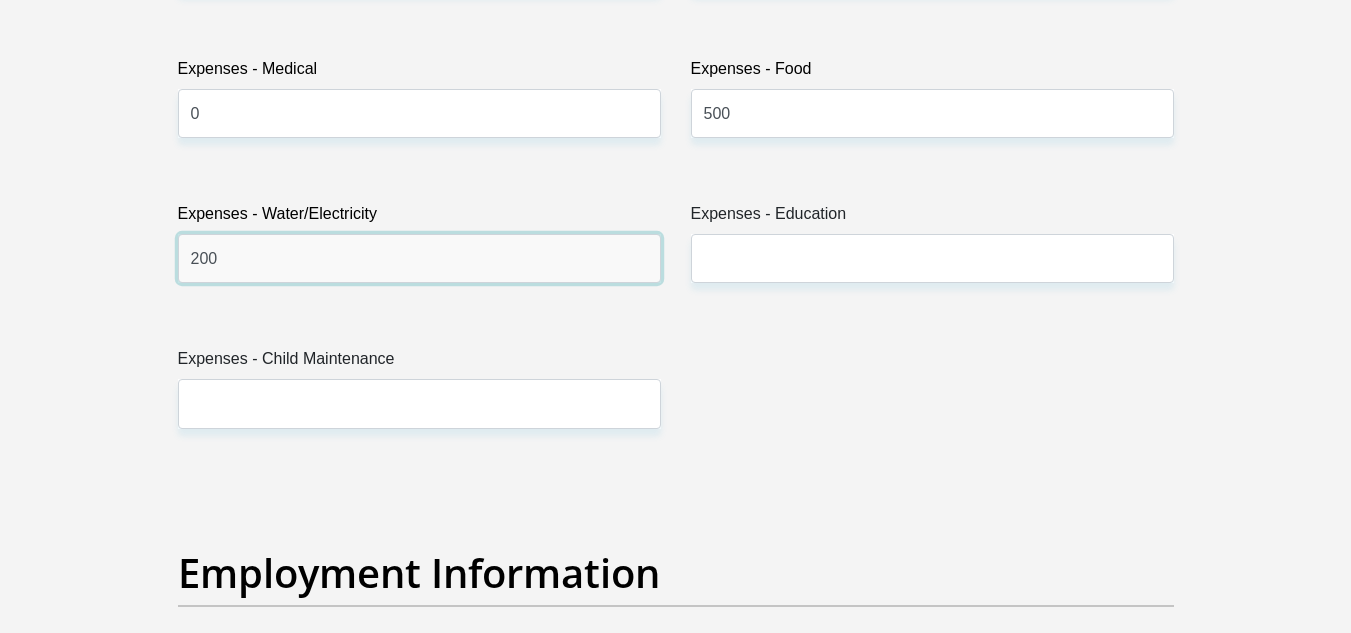 type on "200" 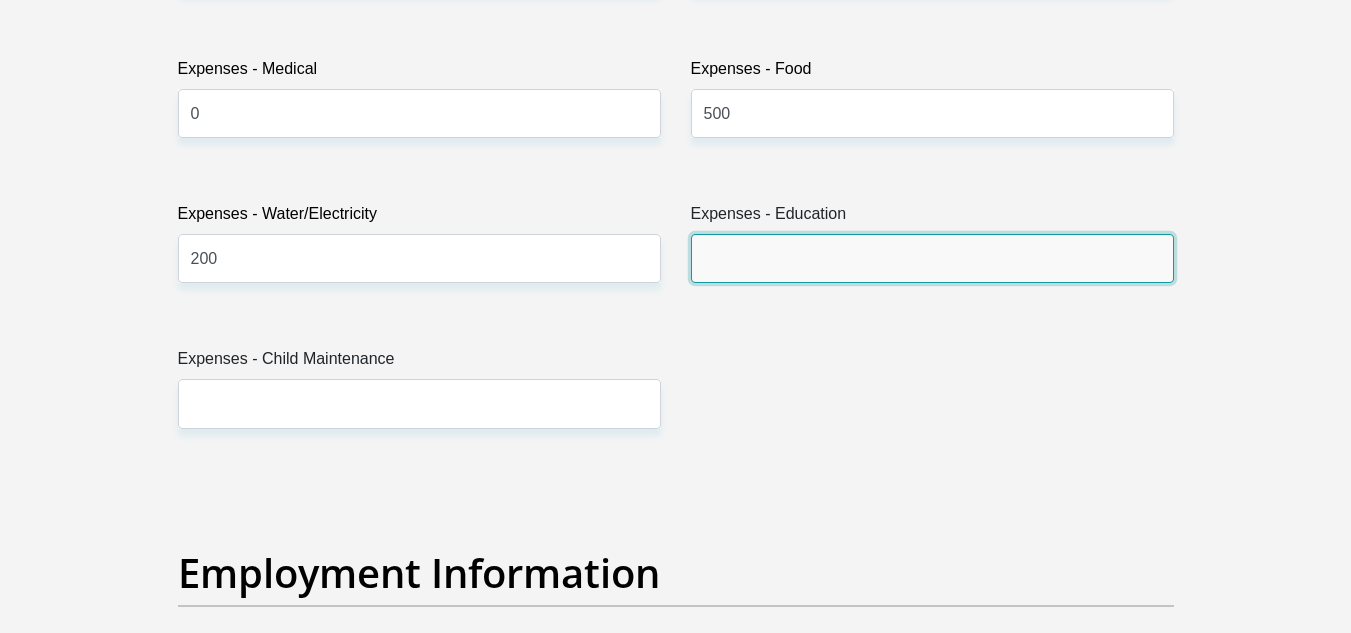 click on "Expenses - Education" at bounding box center (932, 258) 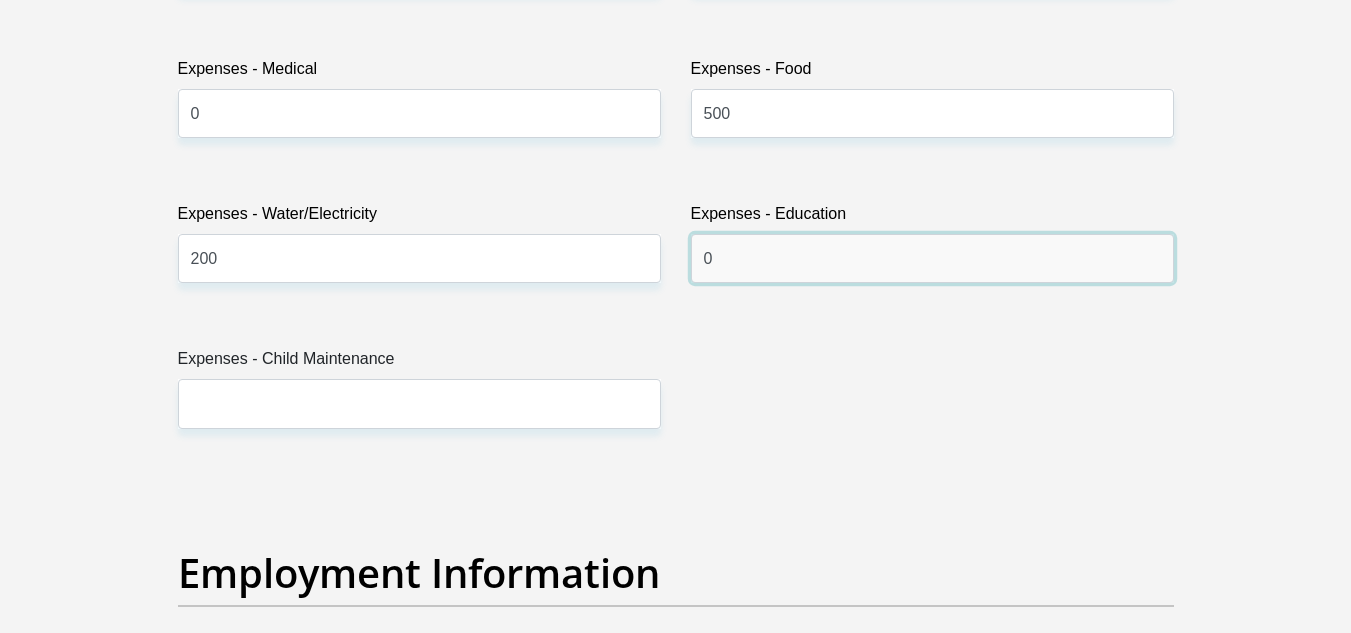 type on "0" 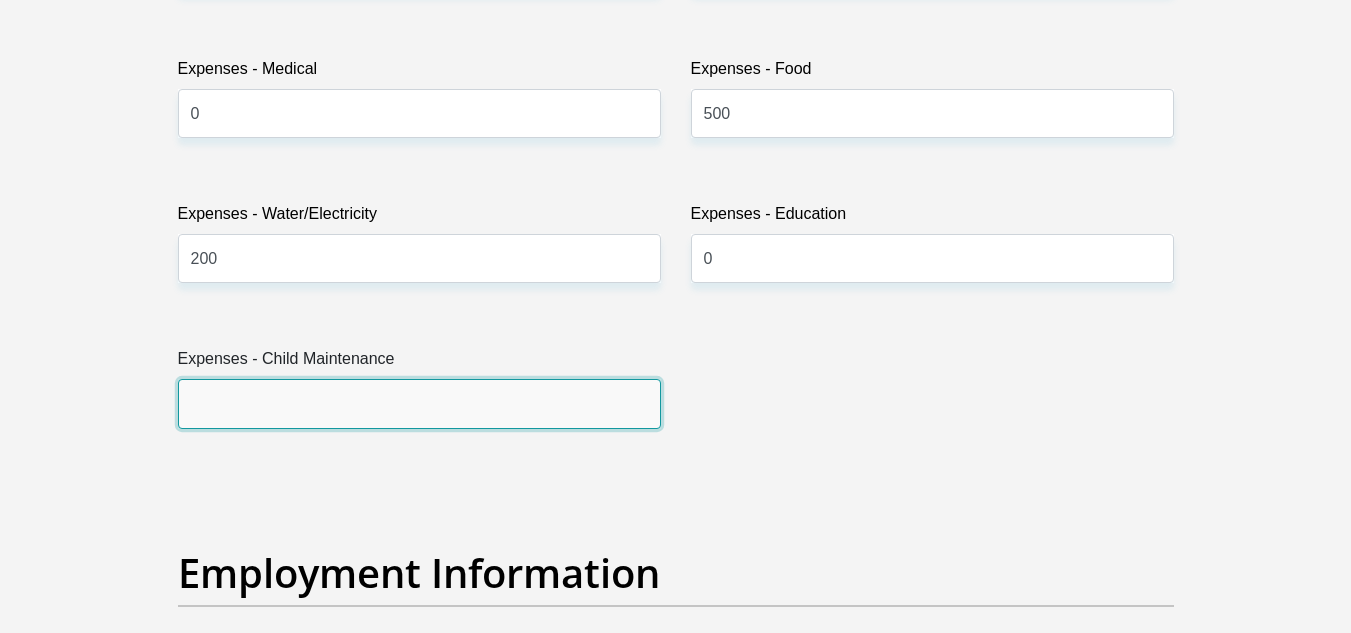 click on "Expenses - Child Maintenance" at bounding box center (419, 403) 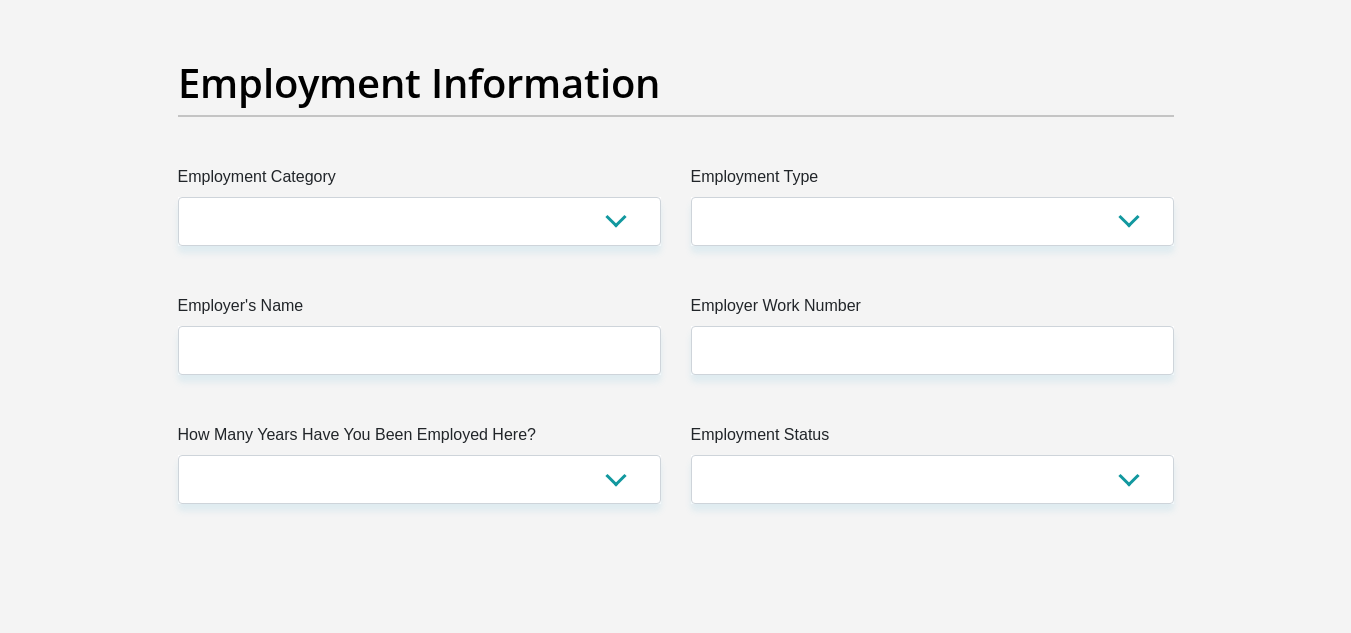 scroll, scrollTop: 3600, scrollLeft: 0, axis: vertical 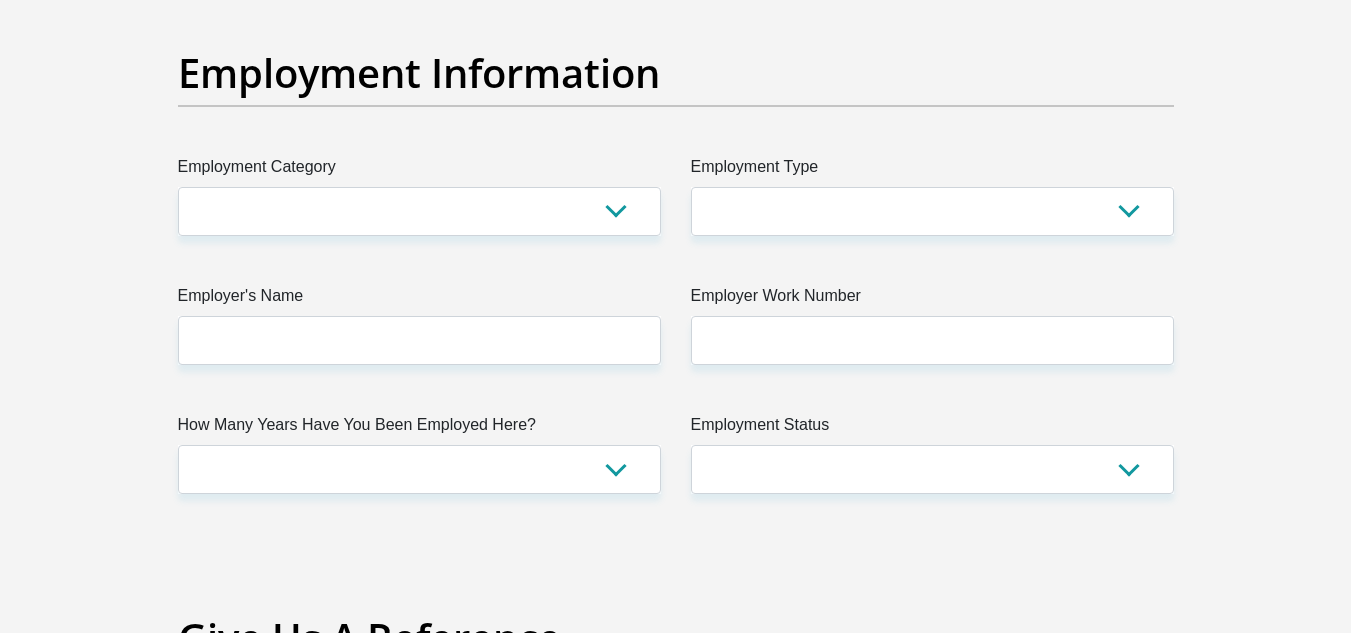 type on "0" 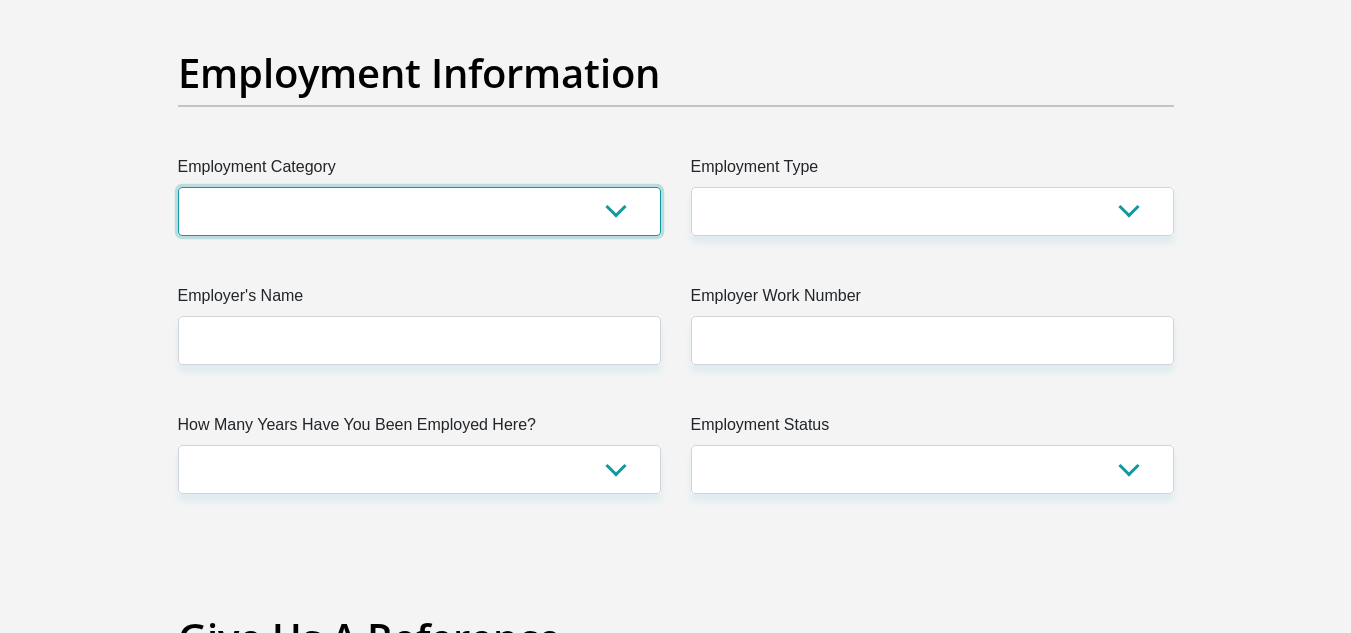 click on "AGRICULTURE
ALCOHOL & TOBACCO
CONSTRUCTION MATERIALS
METALLURGY
EQUIPMENT FOR RENEWABLE ENERGY
SPECIALIZED CONTRACTORS
CAR
GAMING (INCL. INTERNET
OTHER WHOLESALE
UNLICENSED PHARMACEUTICALS
CURRENCY EXCHANGE HOUSES
OTHER FINANCIAL INSTITUTIONS & INSURANCE
REAL ESTATE AGENTS
OIL & GAS
OTHER MATERIALS (E.G. IRON ORE)
PRECIOUS STONES & PRECIOUS METALS
POLITICAL ORGANIZATIONS
RELIGIOUS ORGANIZATIONS(NOT SECTS)
ACTI. HAVING BUSINESS DEAL WITH PUBLIC ADMINISTRATION
LAUNDROMATS" at bounding box center [419, 211] 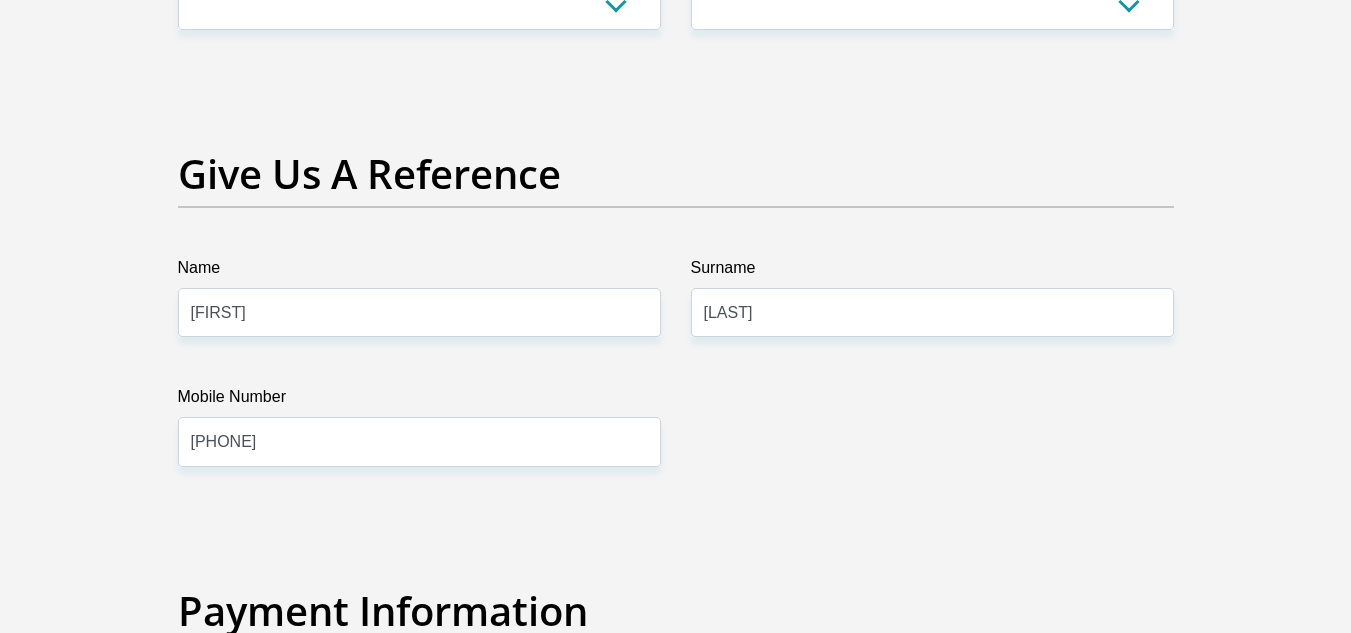 scroll, scrollTop: 4100, scrollLeft: 0, axis: vertical 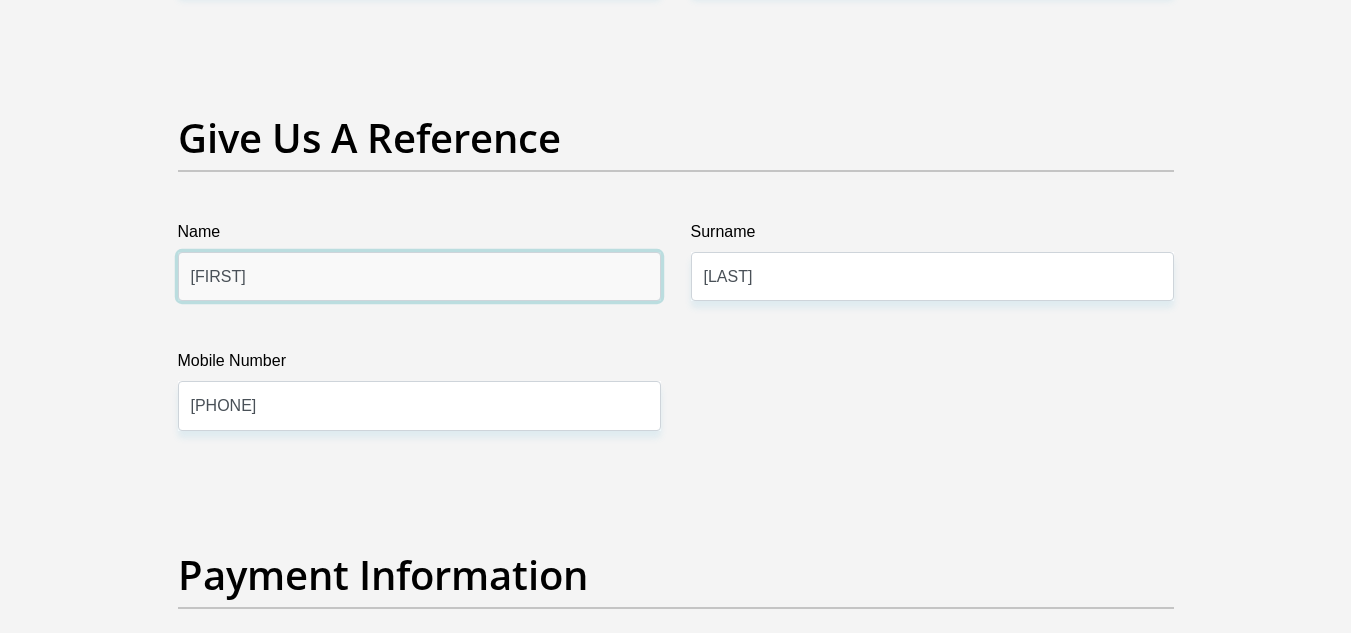 click on "[FIRST]" at bounding box center [419, 276] 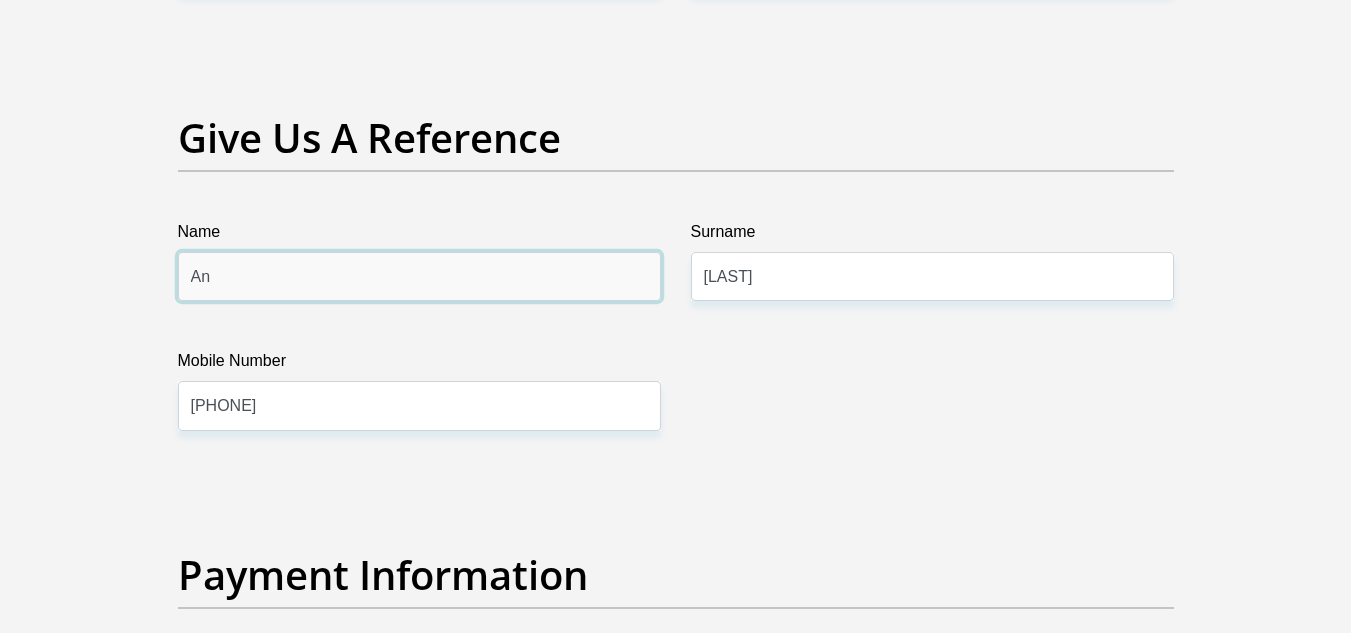 type on "A" 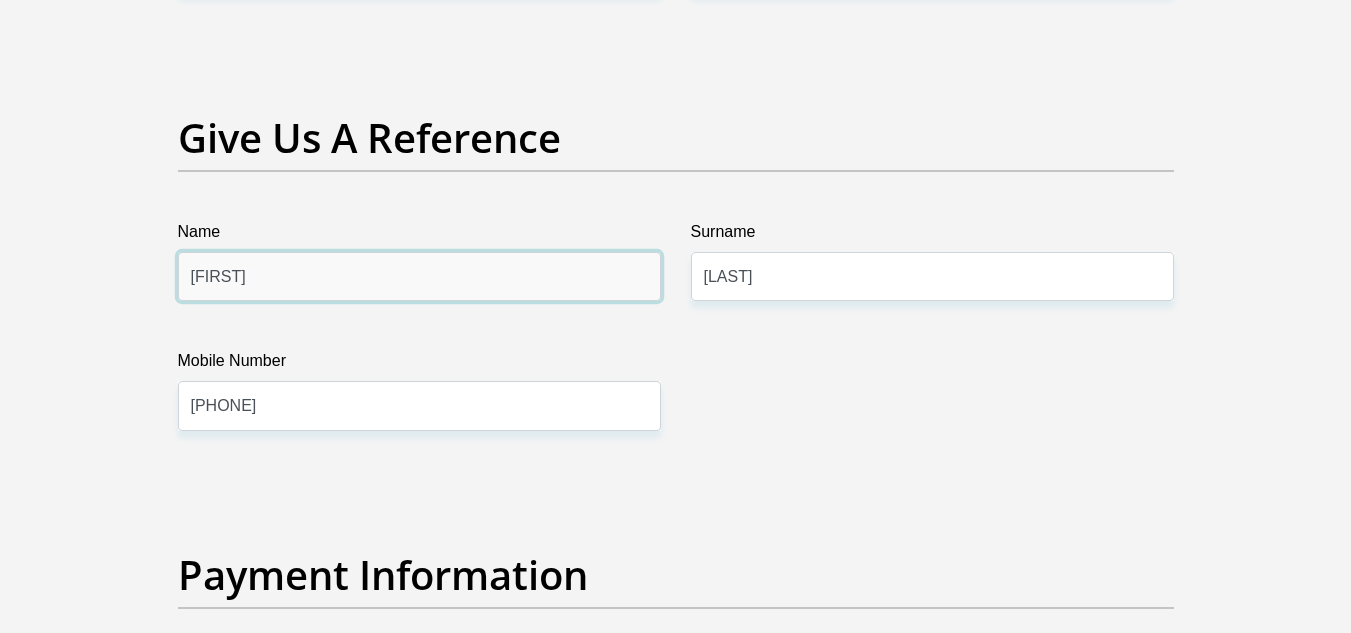 type on "[FIRST]" 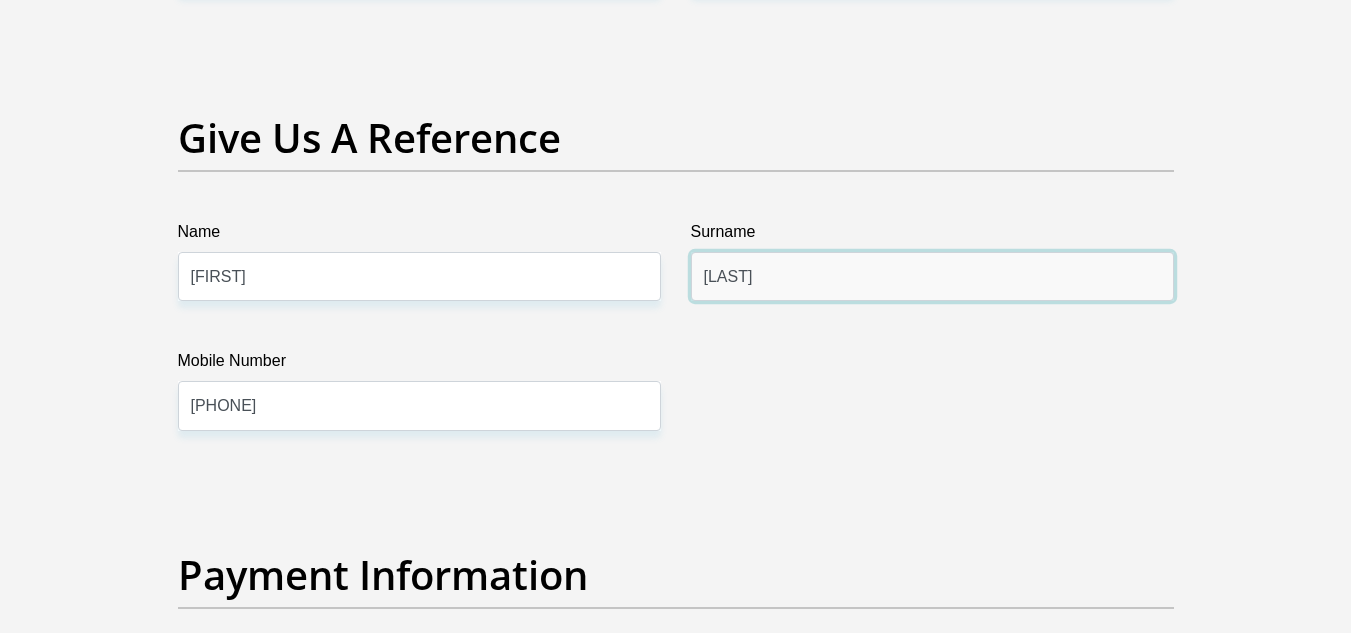 click on "[LAST]" at bounding box center (932, 276) 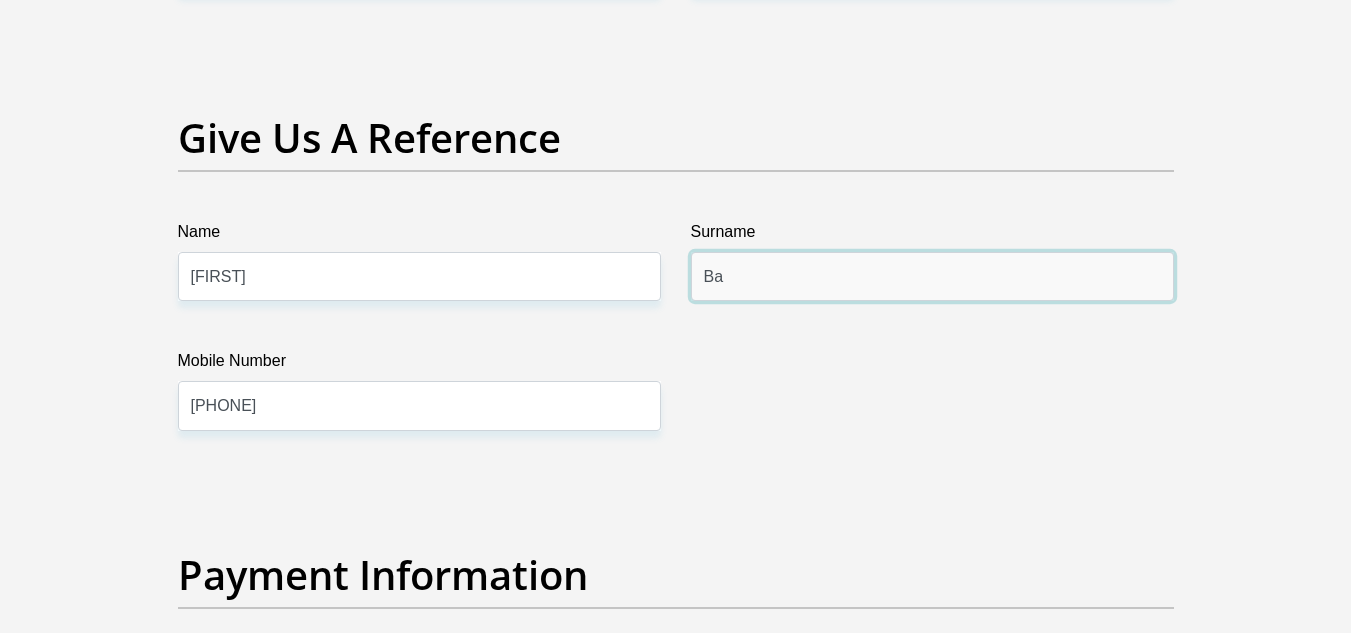 type on "B" 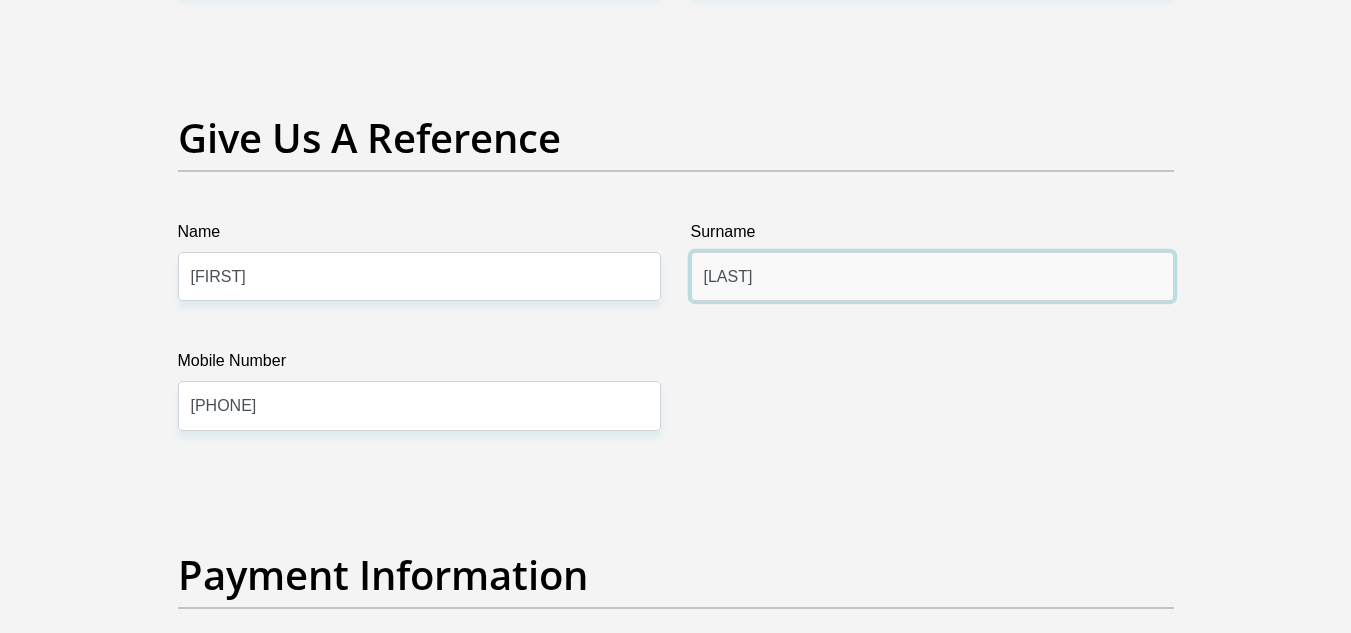 type on "[LAST]" 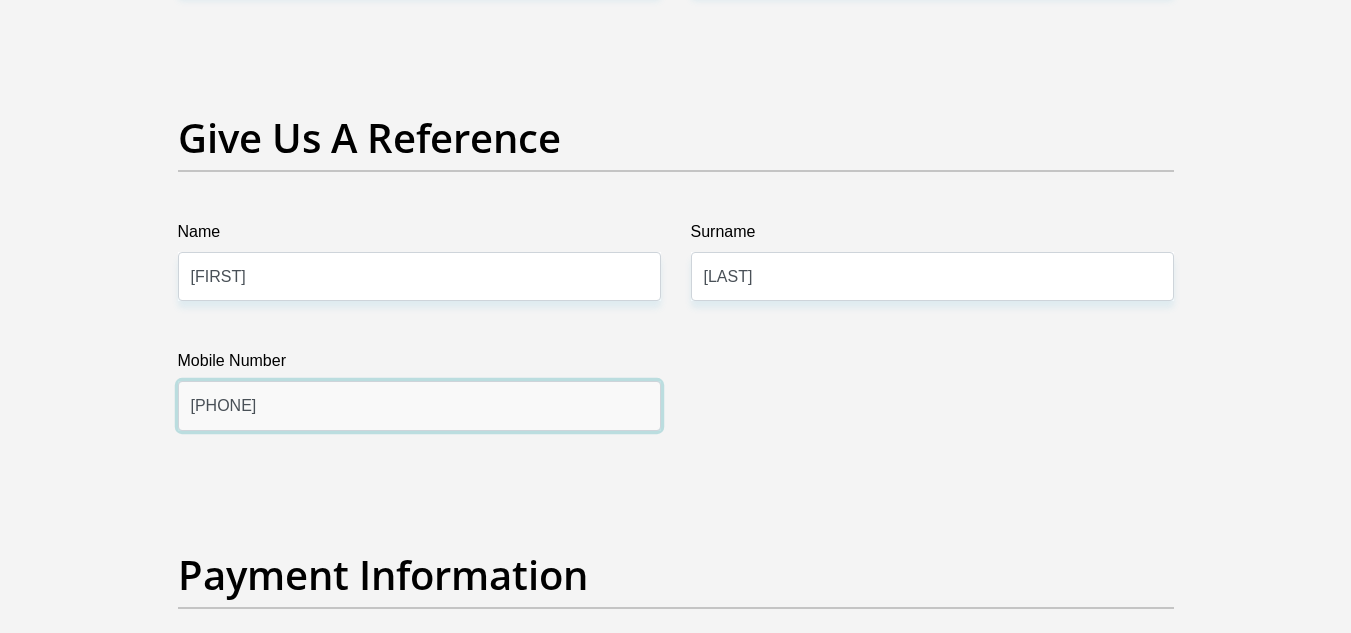 click on "[PHONE]" at bounding box center [419, 405] 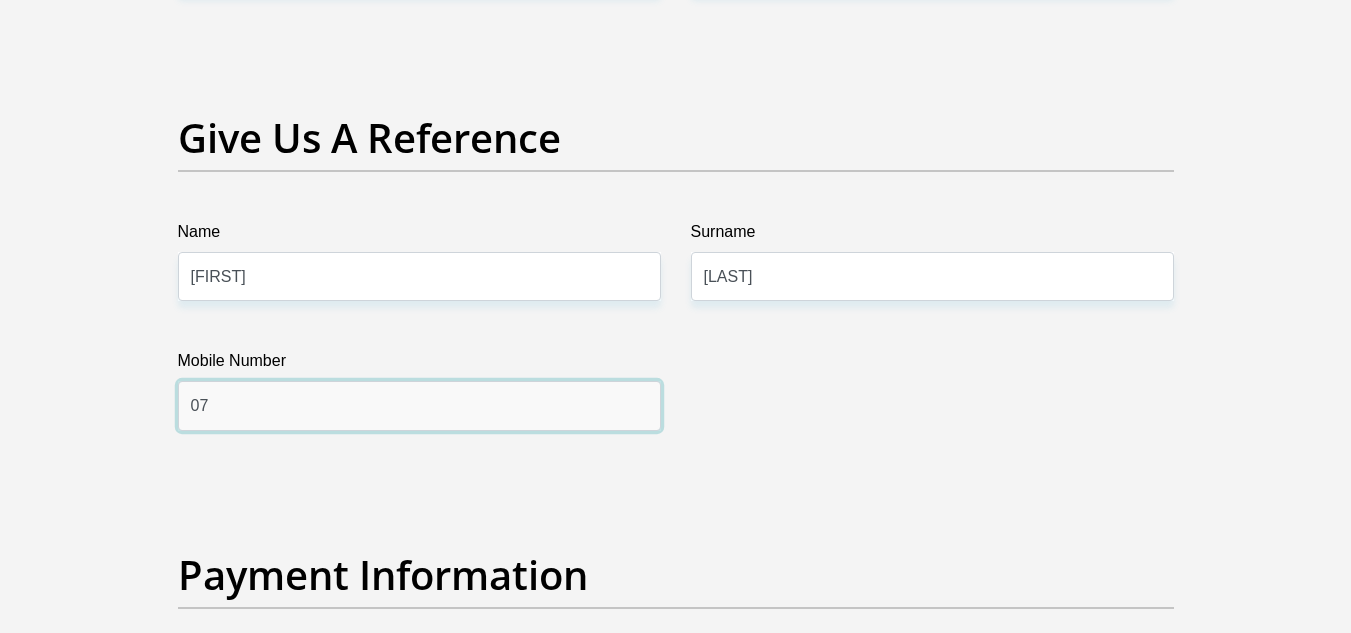 type on "0" 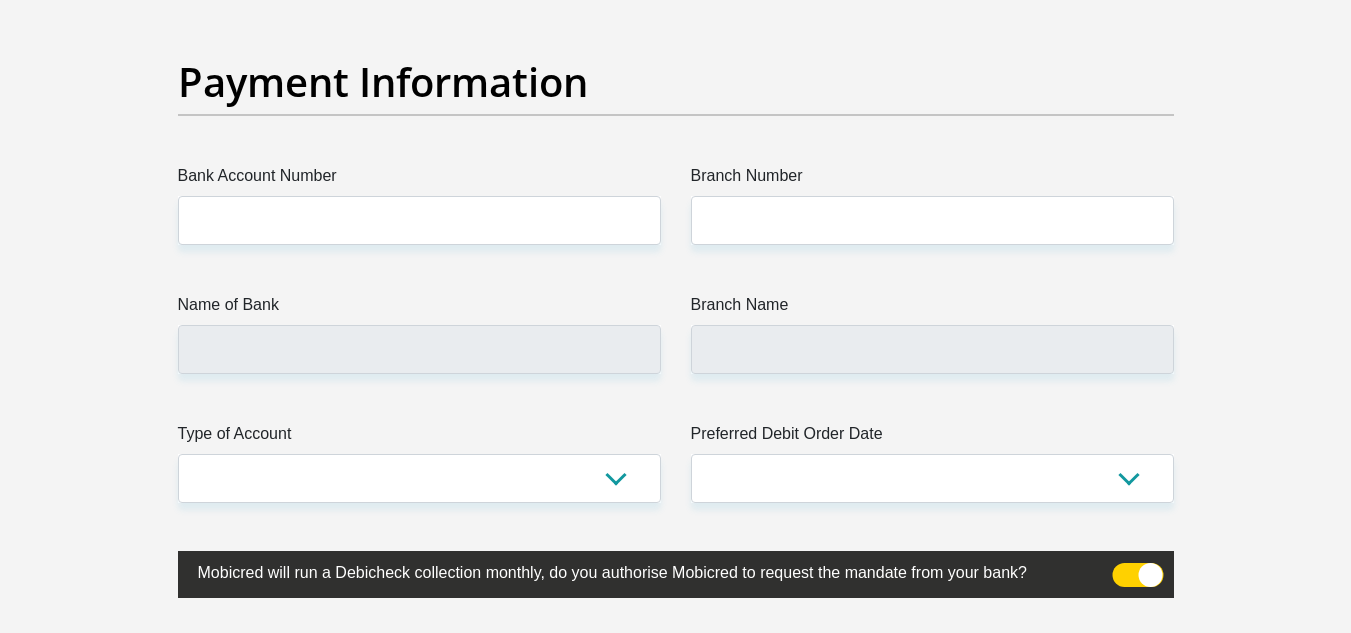 scroll, scrollTop: 4500, scrollLeft: 0, axis: vertical 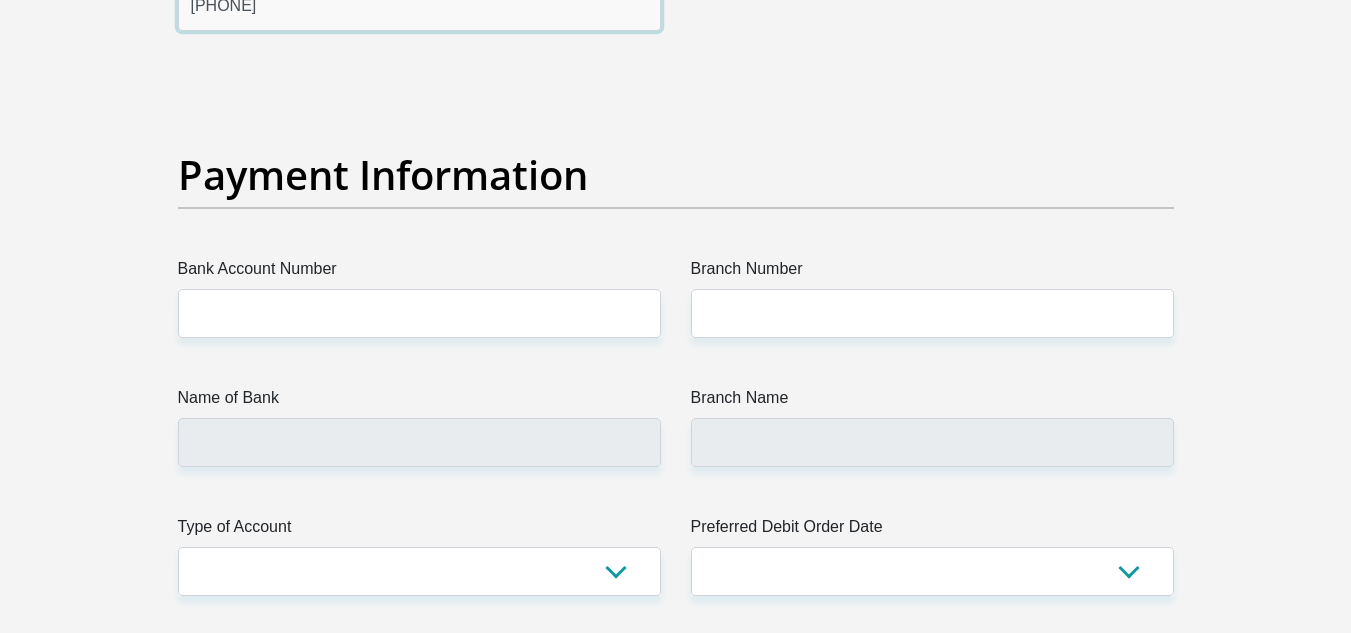 type on "[PHONE]" 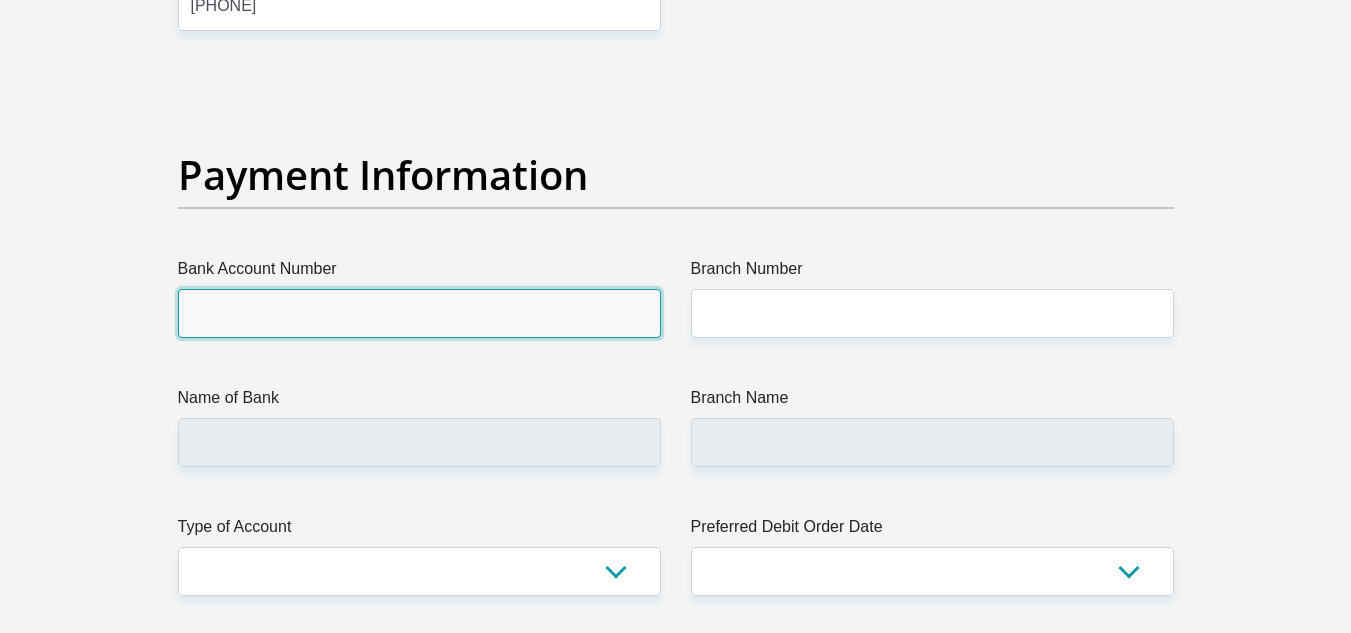 click on "Bank Account Number" at bounding box center (419, 313) 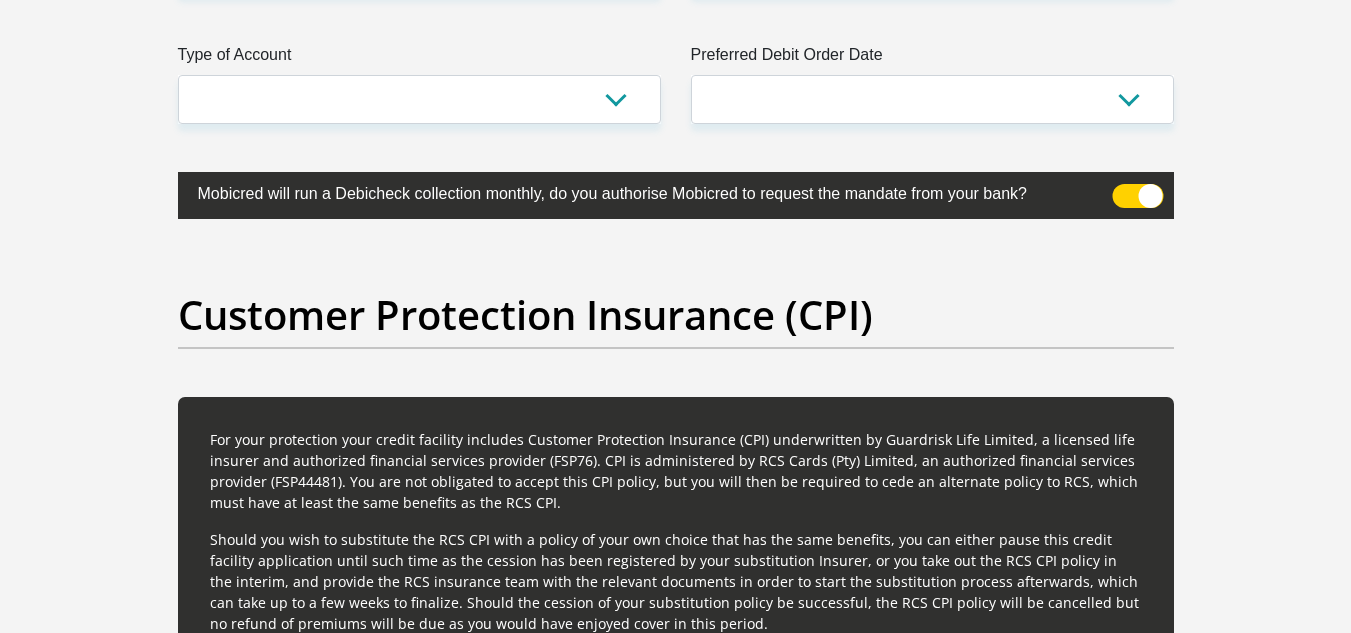 scroll, scrollTop: 4842, scrollLeft: 0, axis: vertical 